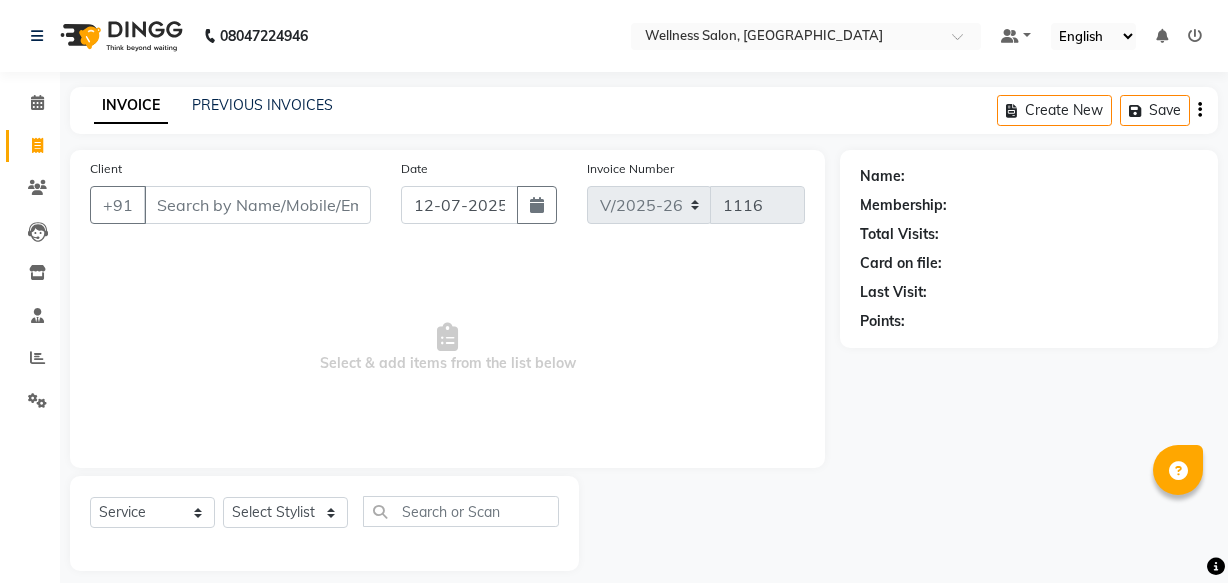 select on "4872" 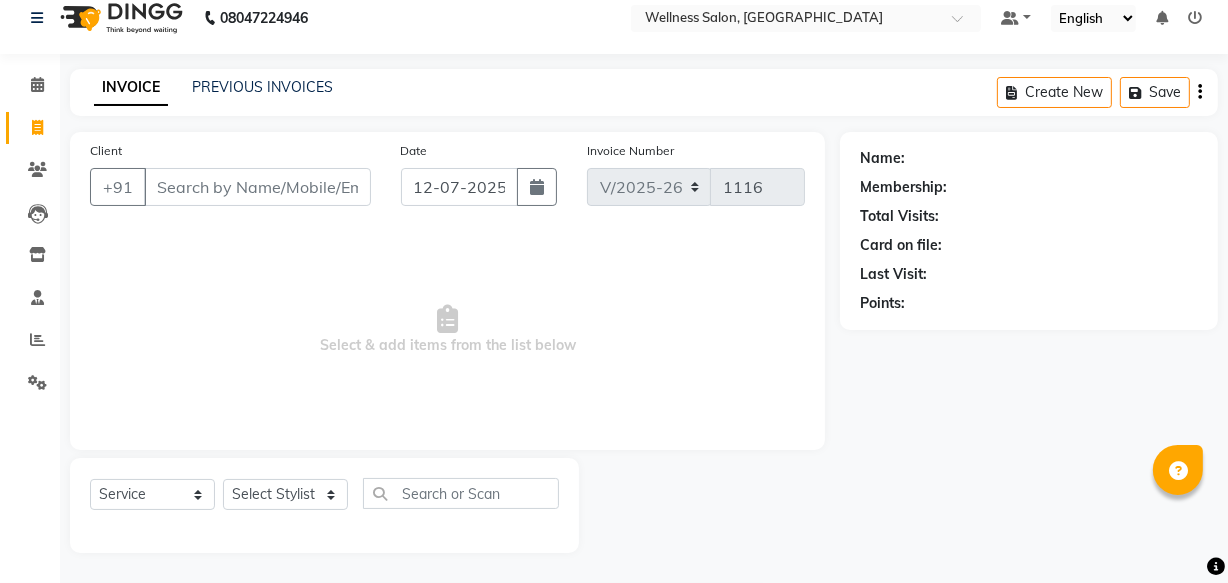 scroll, scrollTop: 0, scrollLeft: 0, axis: both 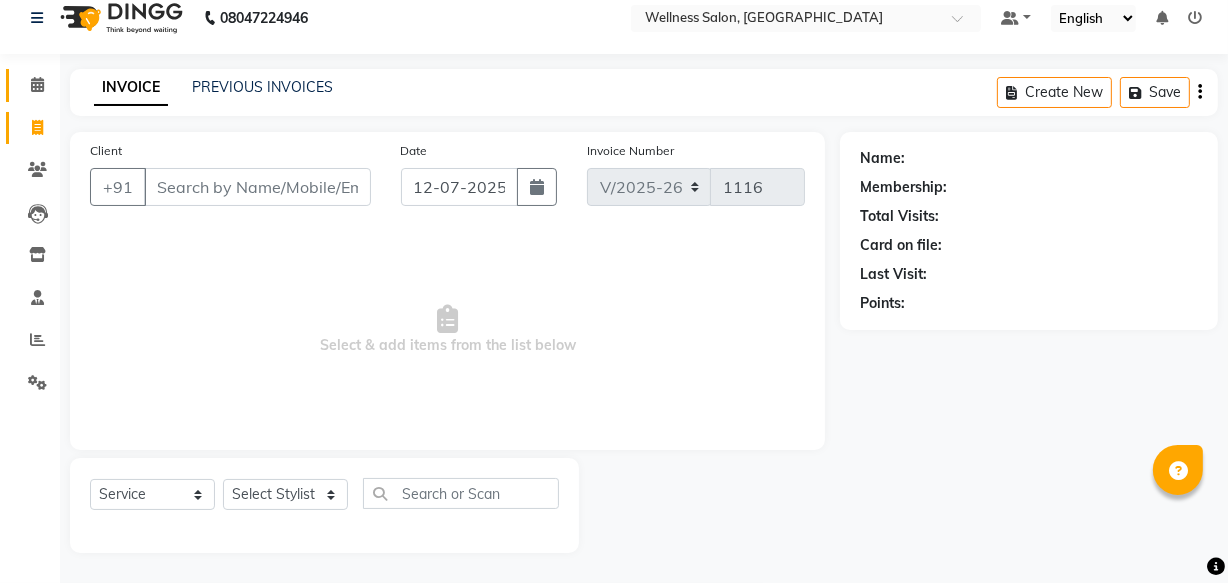 click 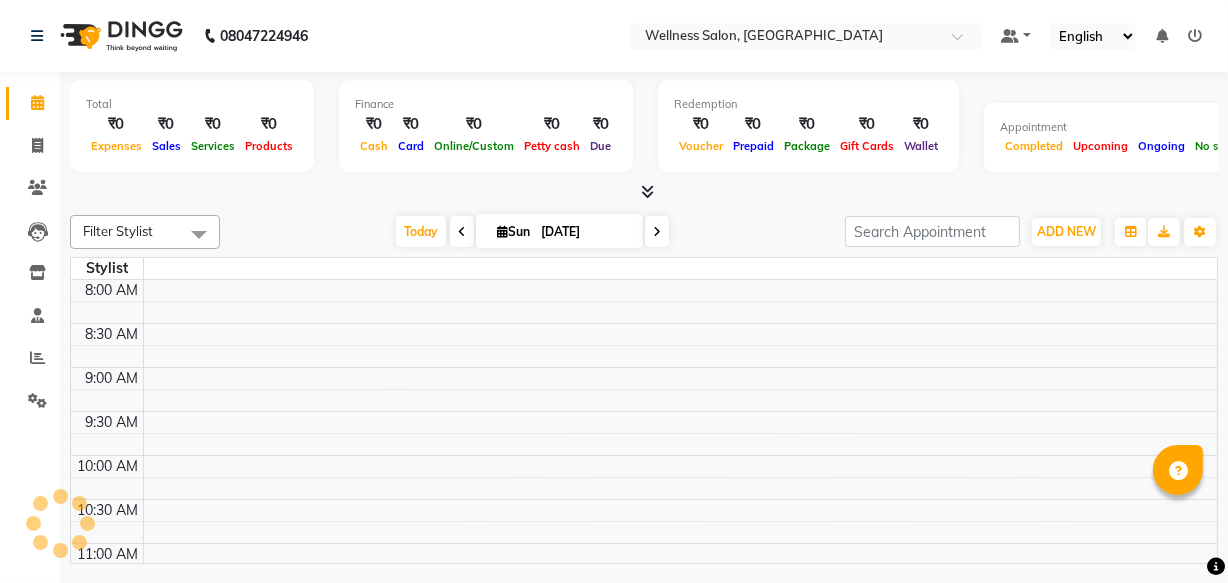 scroll, scrollTop: 0, scrollLeft: 0, axis: both 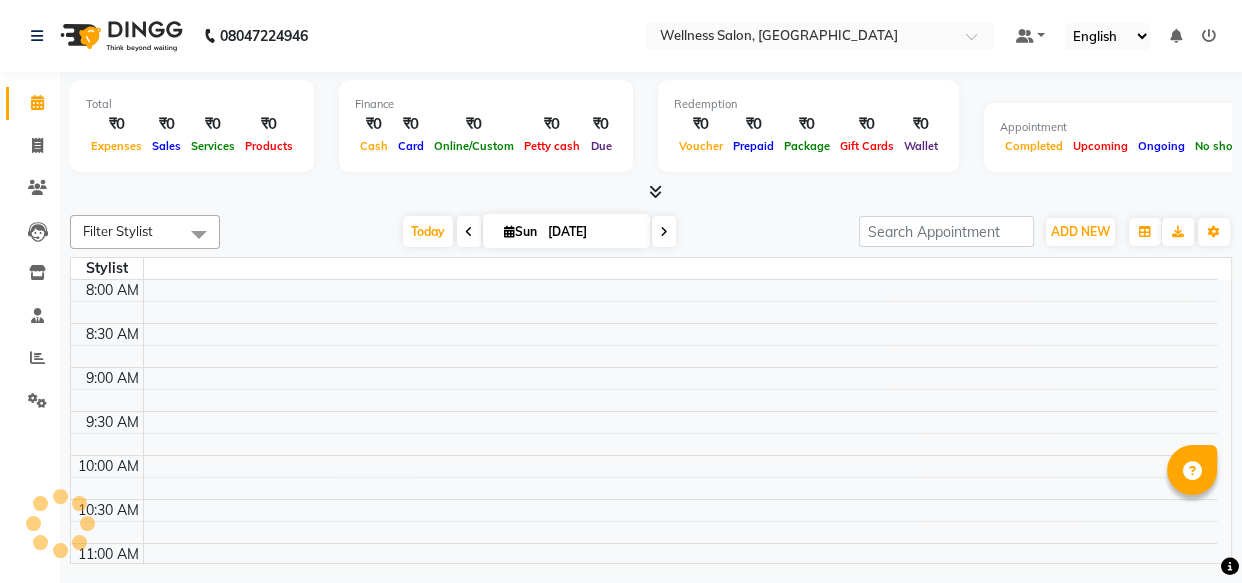 click at bounding box center (469, 232) 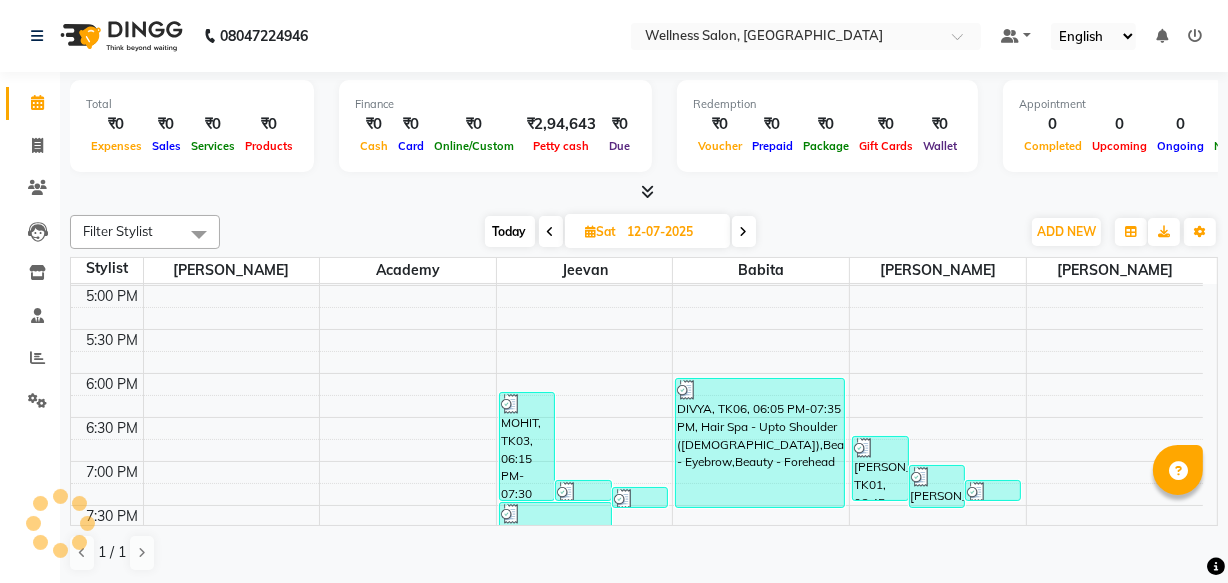 scroll, scrollTop: 790, scrollLeft: 0, axis: vertical 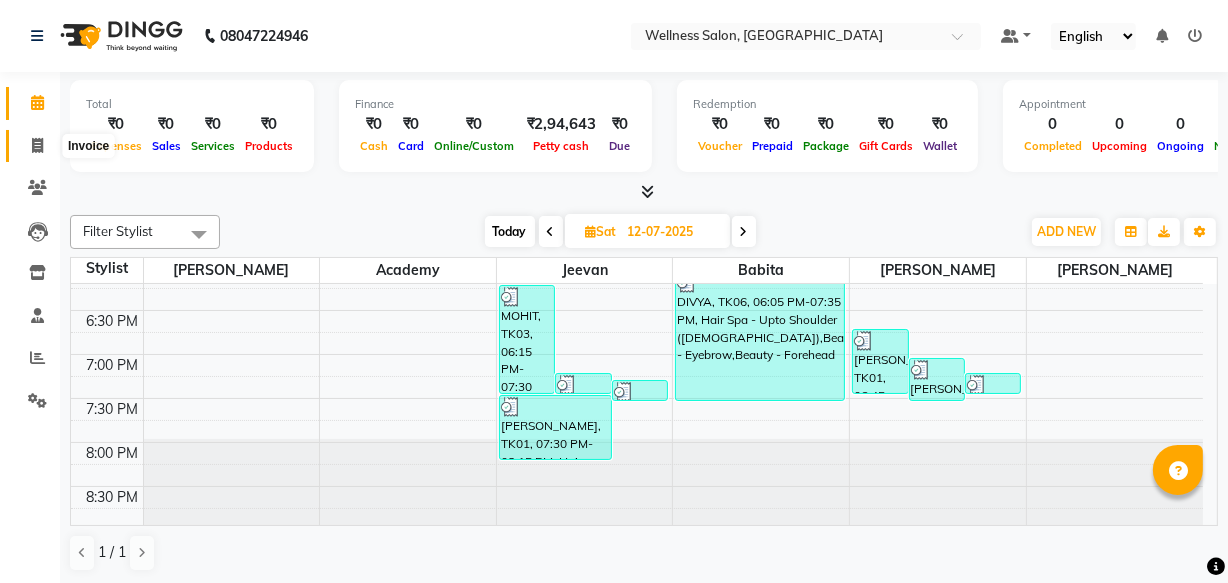 click 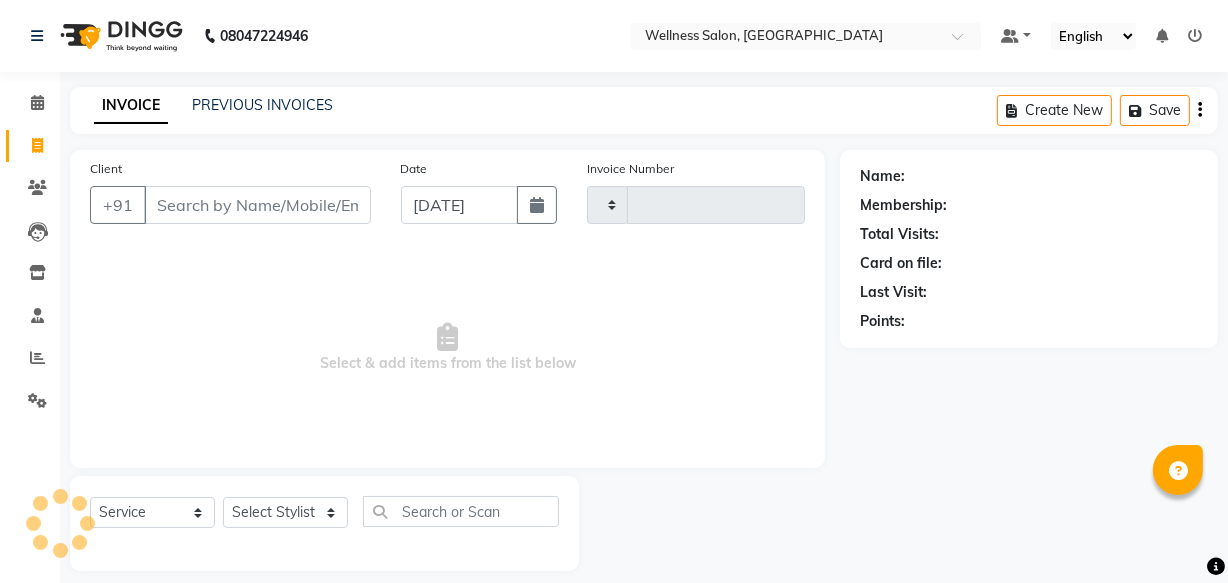 type on "1116" 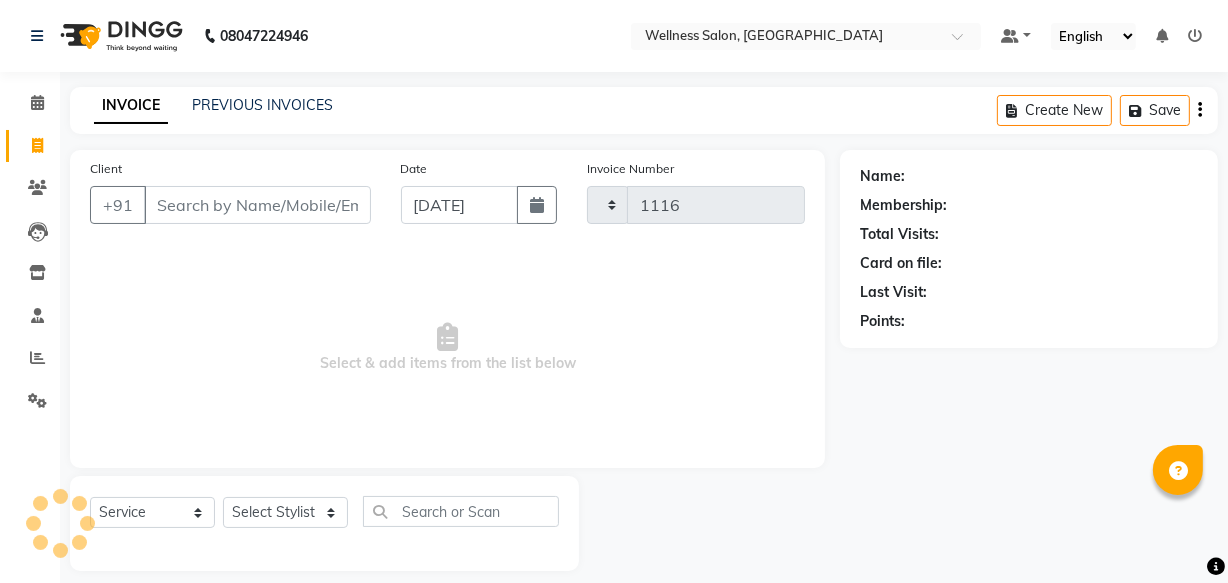 select on "4872" 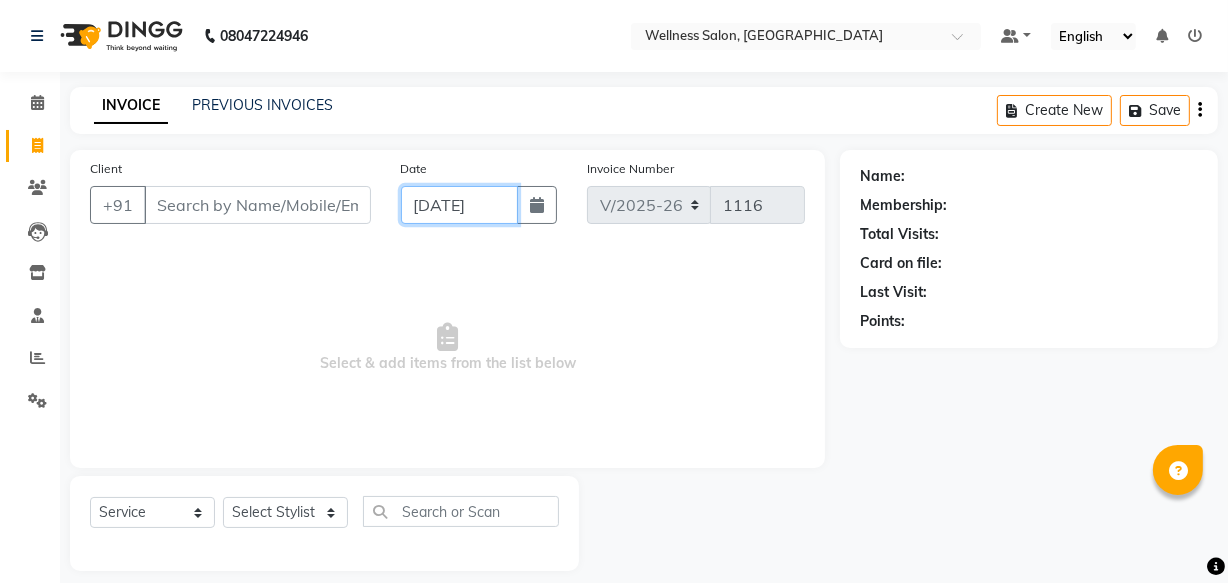 click on "[DATE]" 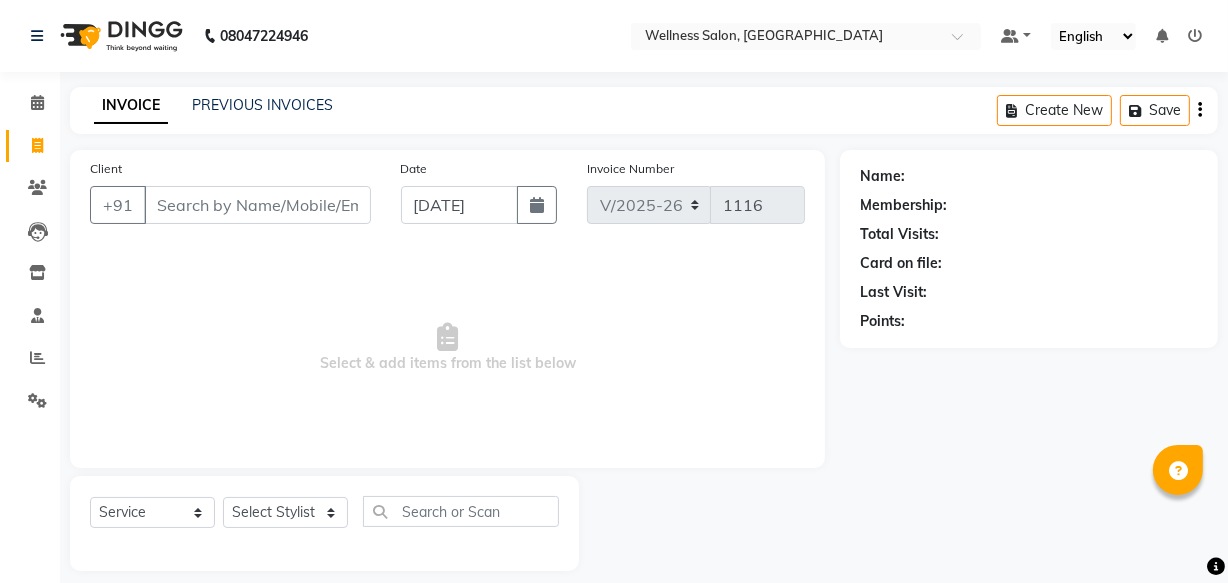 select on "7" 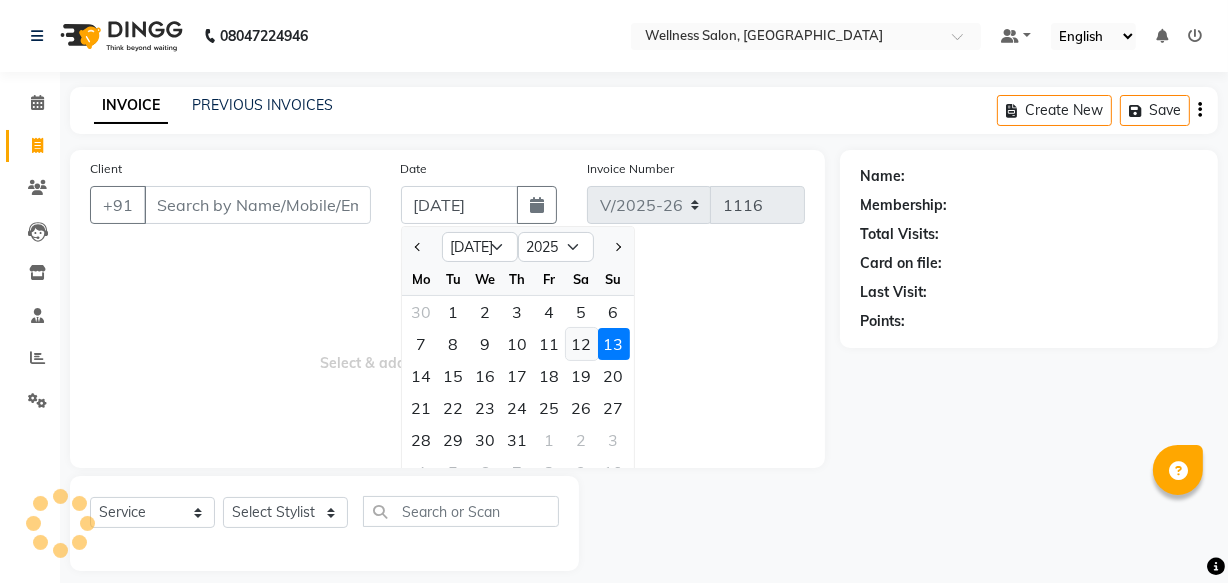 click on "12" 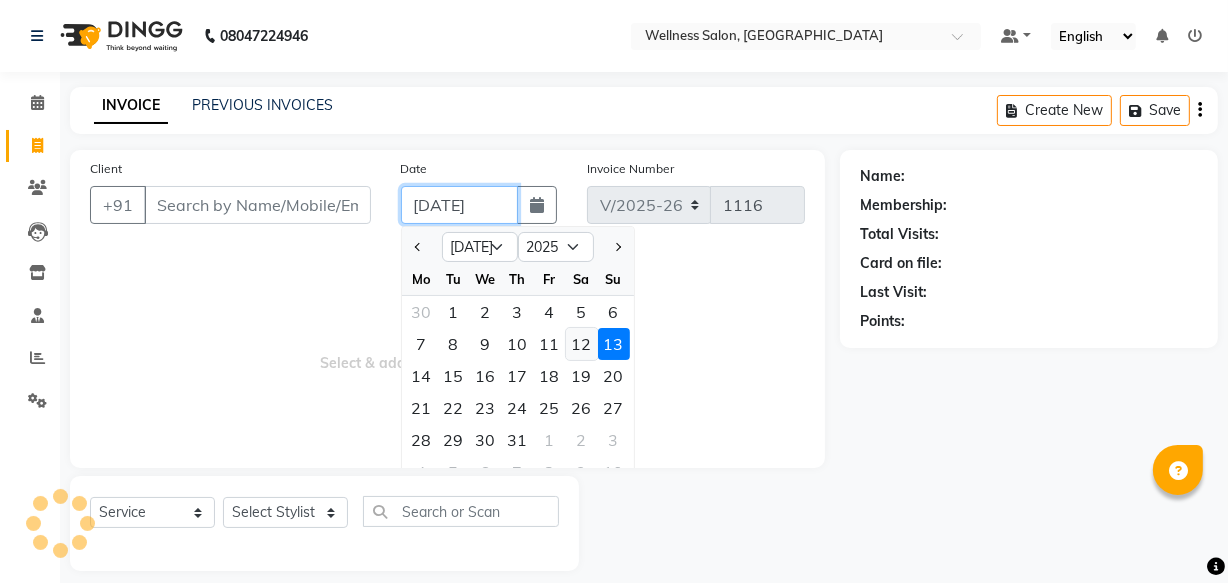 type on "12-07-2025" 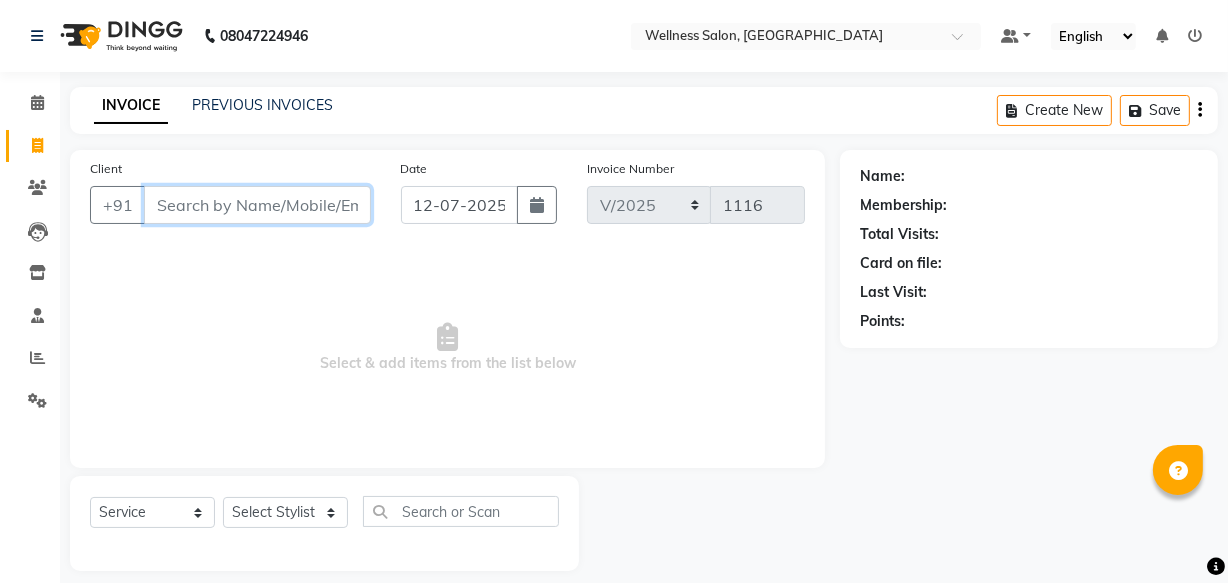 click on "Client" at bounding box center [257, 205] 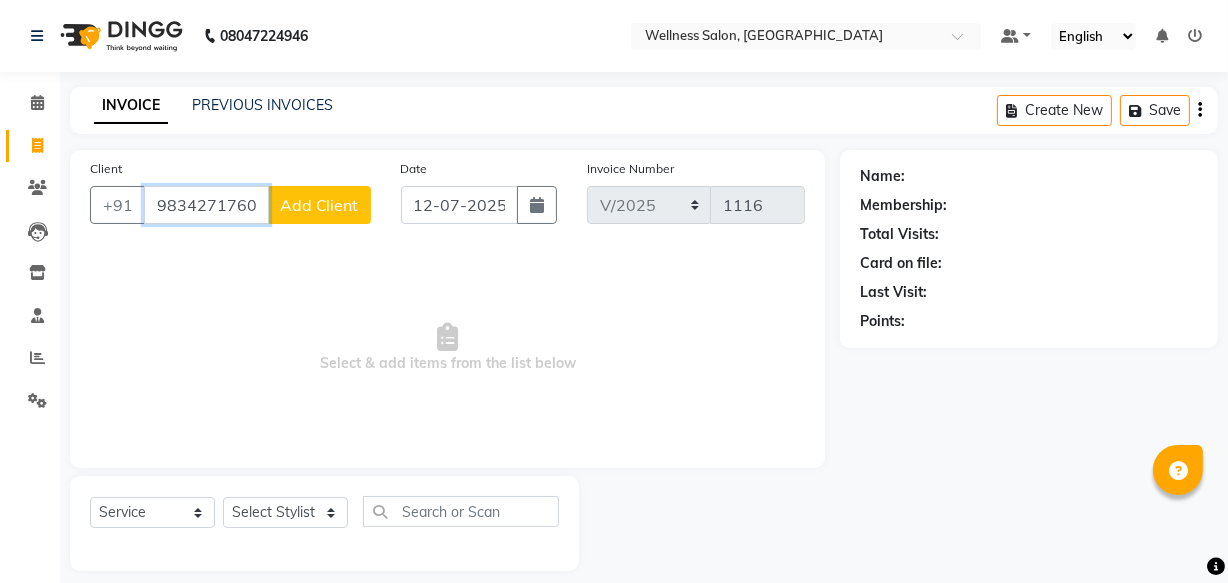 type on "9834271760" 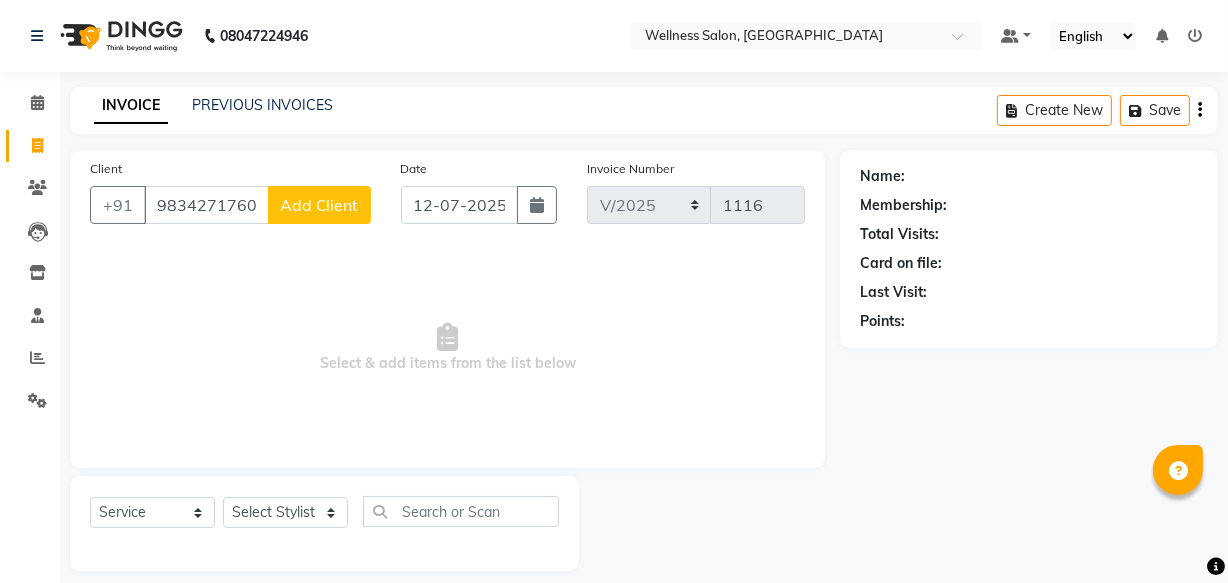 click on "Add Client" 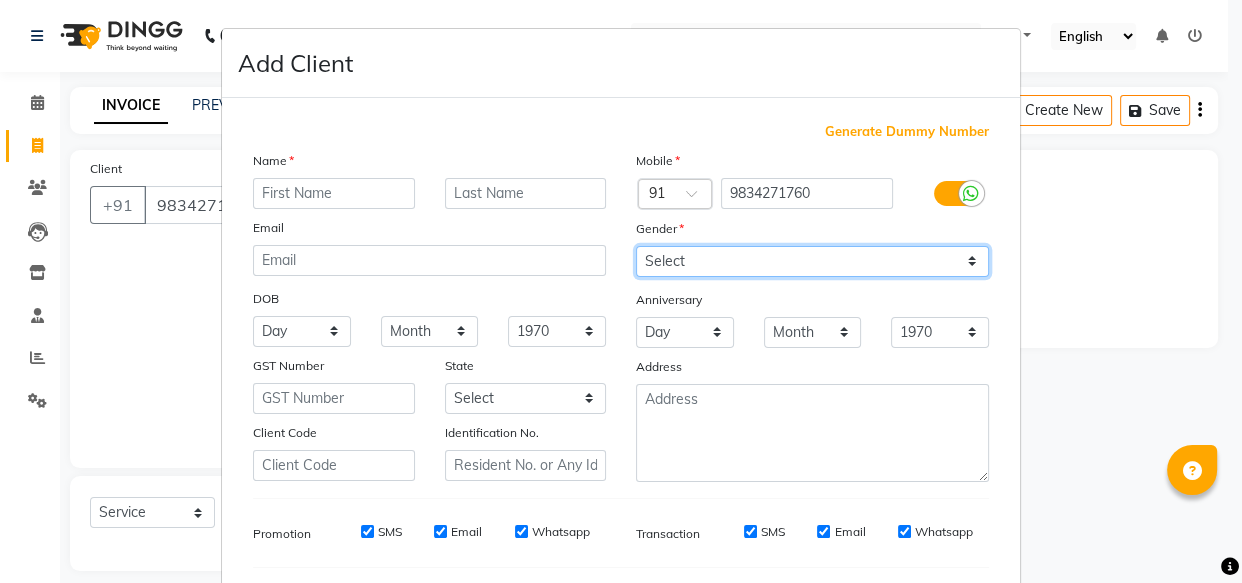 click on "Select [DEMOGRAPHIC_DATA] [DEMOGRAPHIC_DATA] Other Prefer Not To Say" at bounding box center [812, 261] 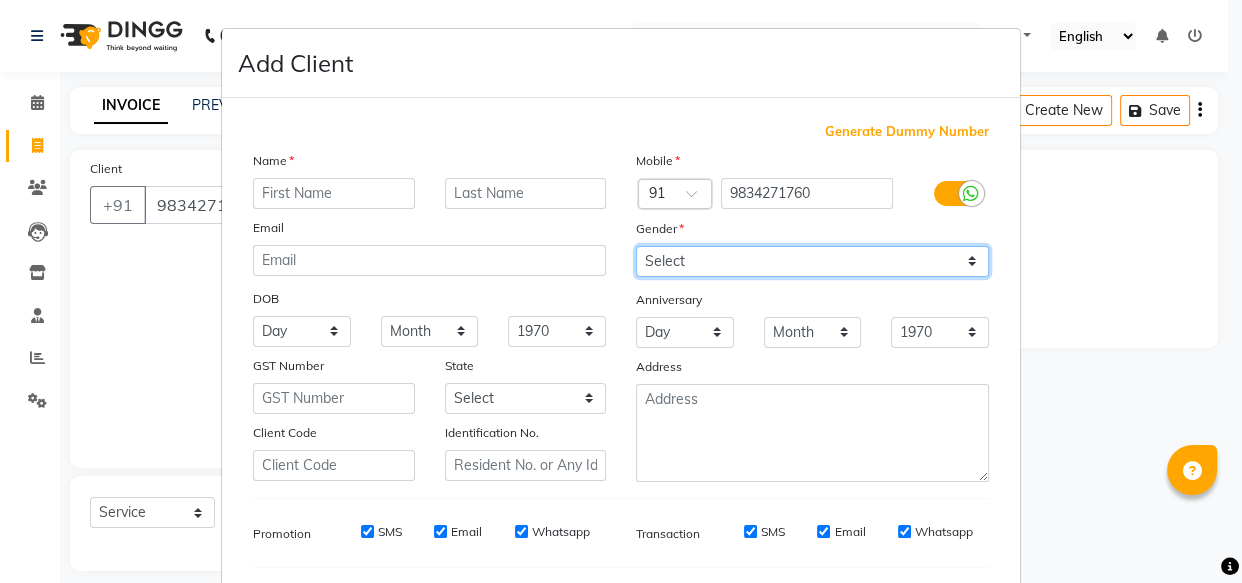 select on "[DEMOGRAPHIC_DATA]" 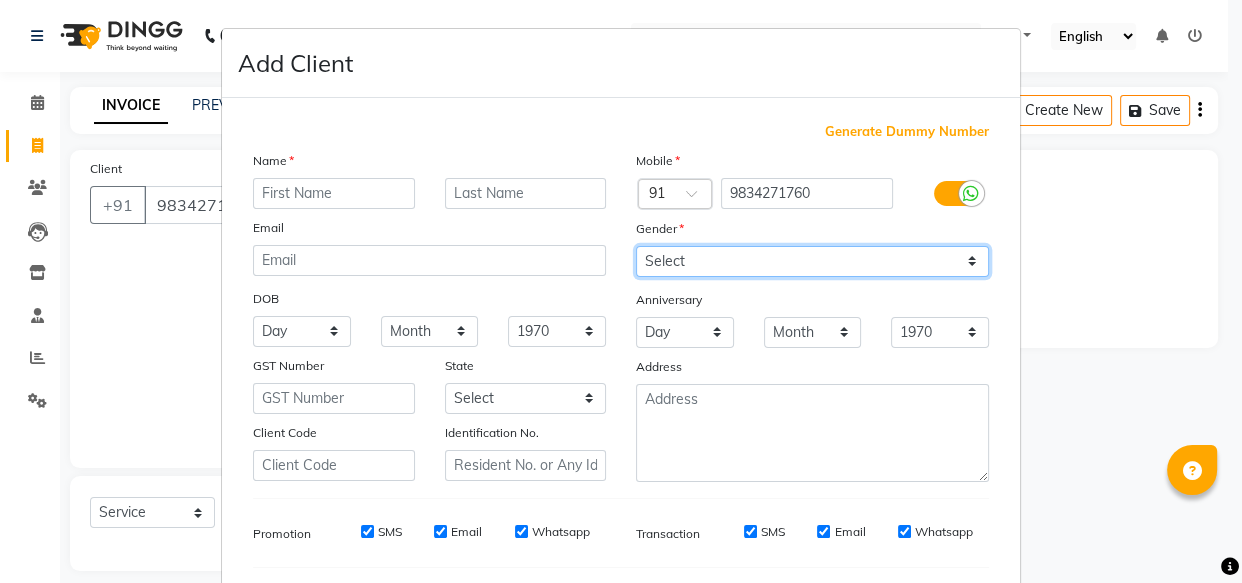 click on "Select [DEMOGRAPHIC_DATA] [DEMOGRAPHIC_DATA] Other Prefer Not To Say" at bounding box center (812, 261) 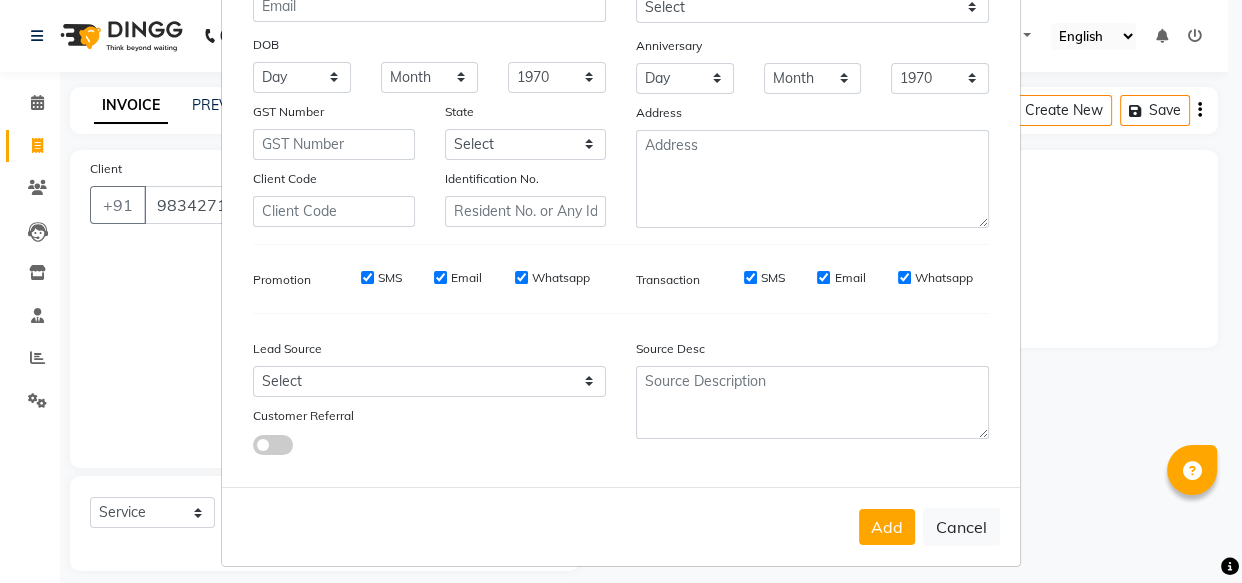 scroll, scrollTop: 270, scrollLeft: 0, axis: vertical 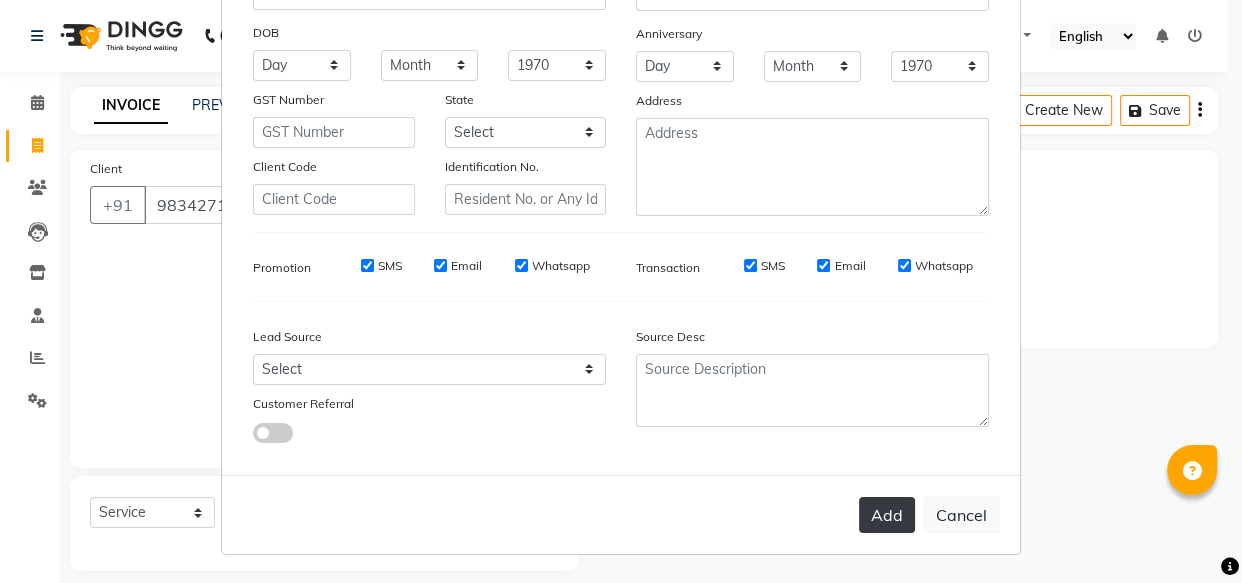 click on "Add" at bounding box center [887, 515] 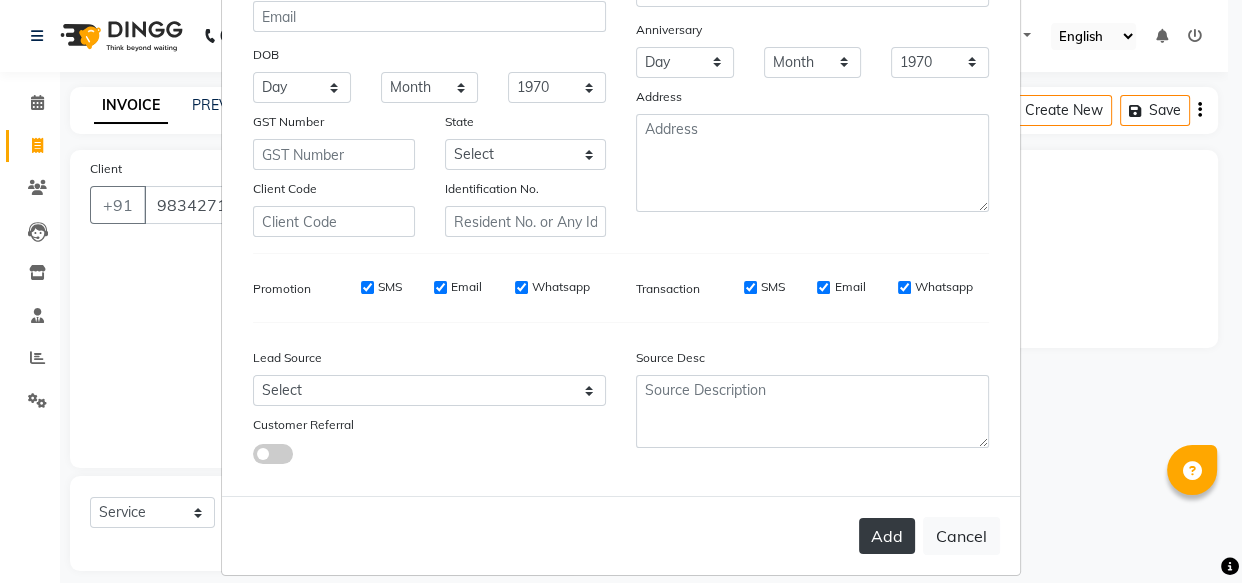 scroll, scrollTop: 297, scrollLeft: 0, axis: vertical 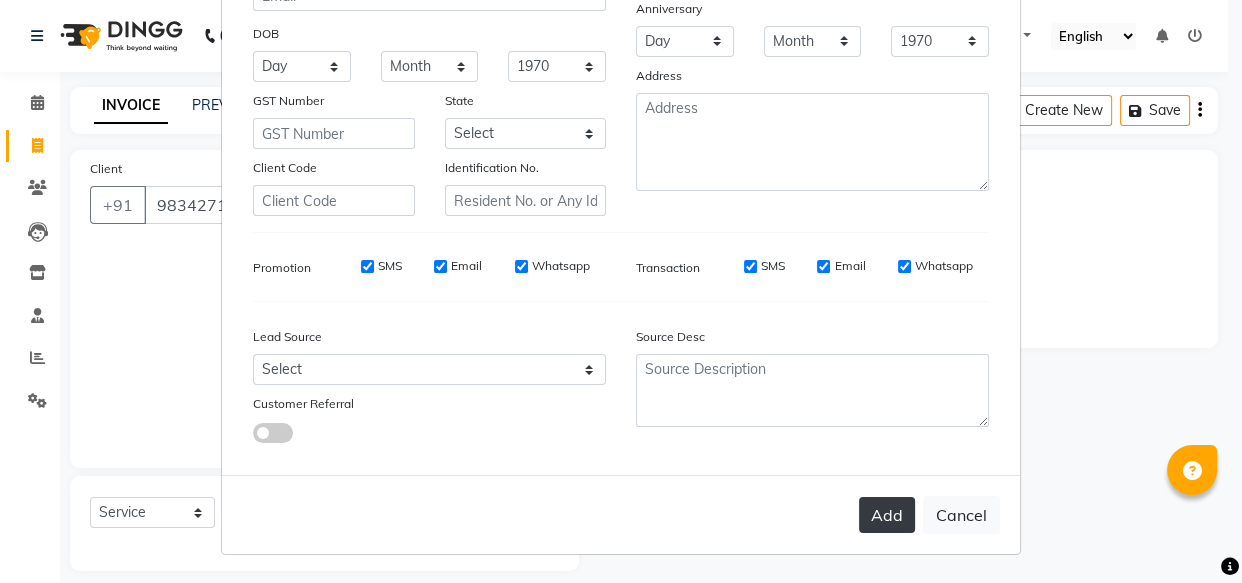 click on "Add" at bounding box center [887, 515] 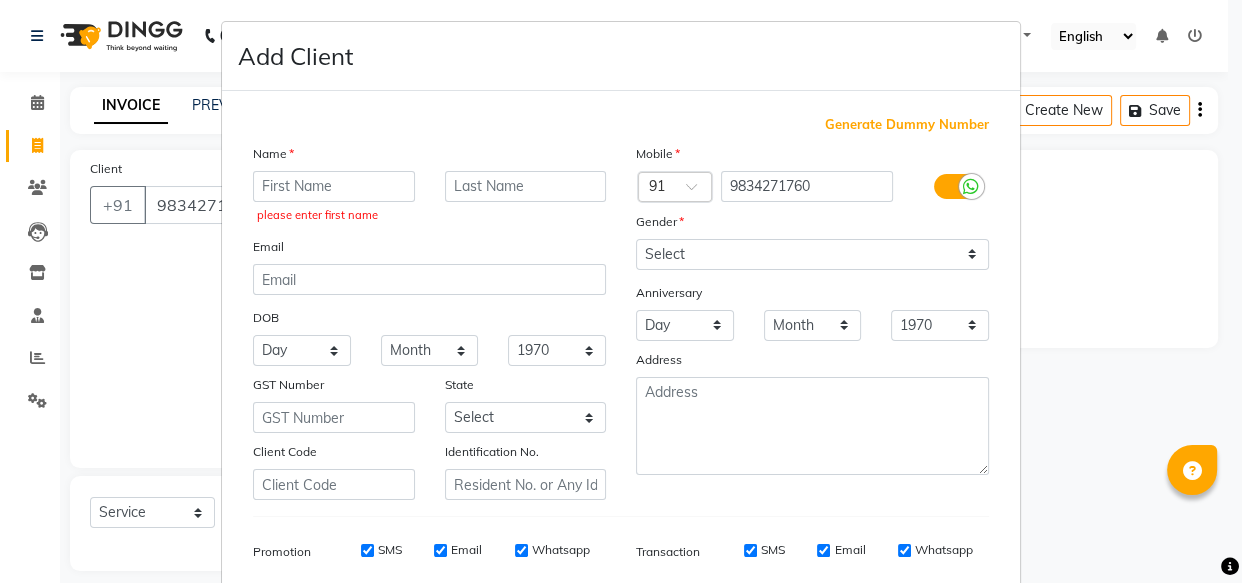 scroll, scrollTop: 0, scrollLeft: 0, axis: both 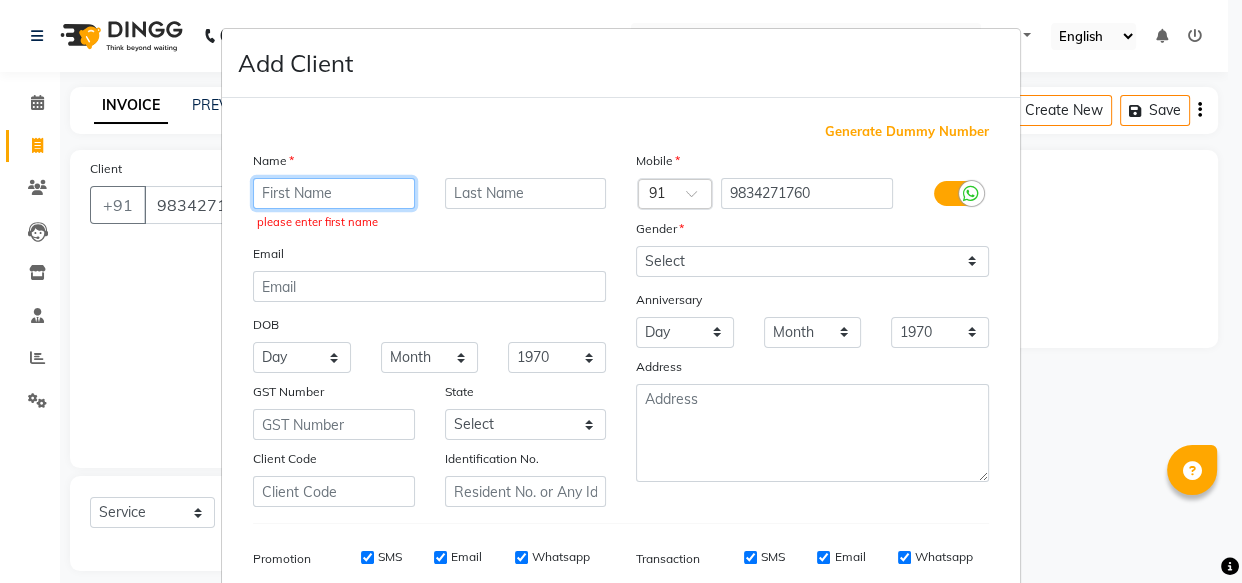 click at bounding box center (334, 193) 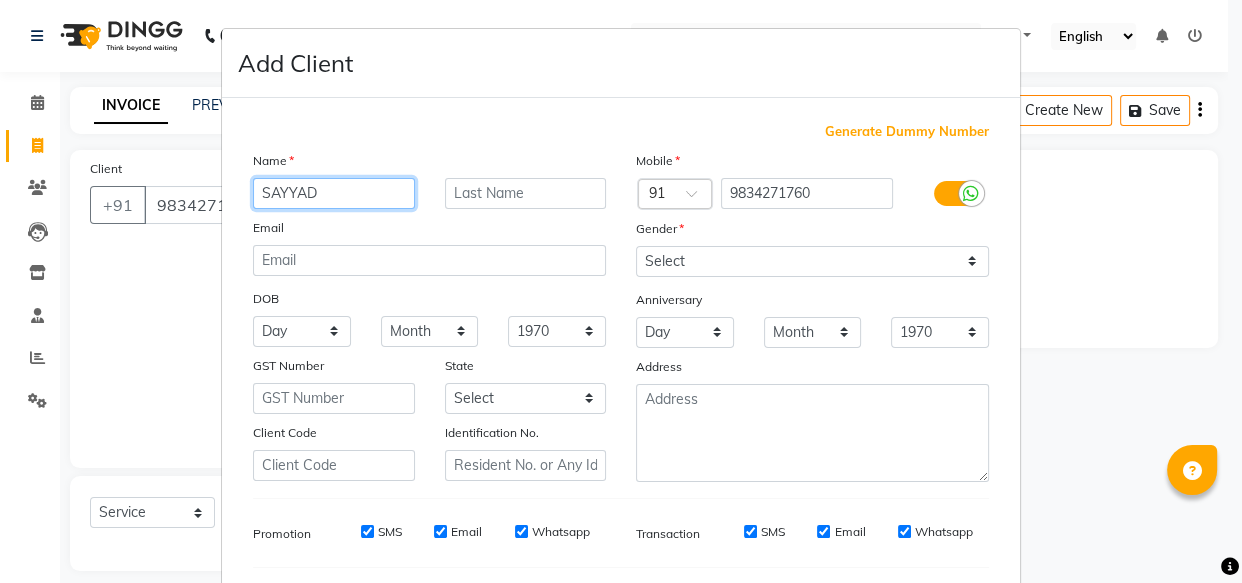 type on "SAYYAD" 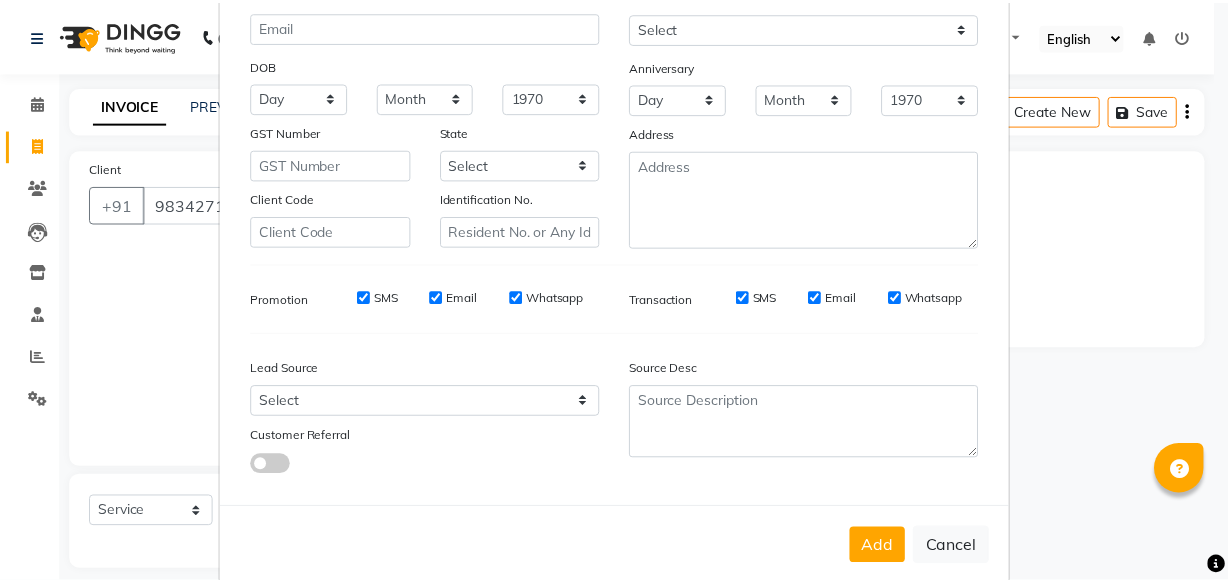 scroll, scrollTop: 270, scrollLeft: 0, axis: vertical 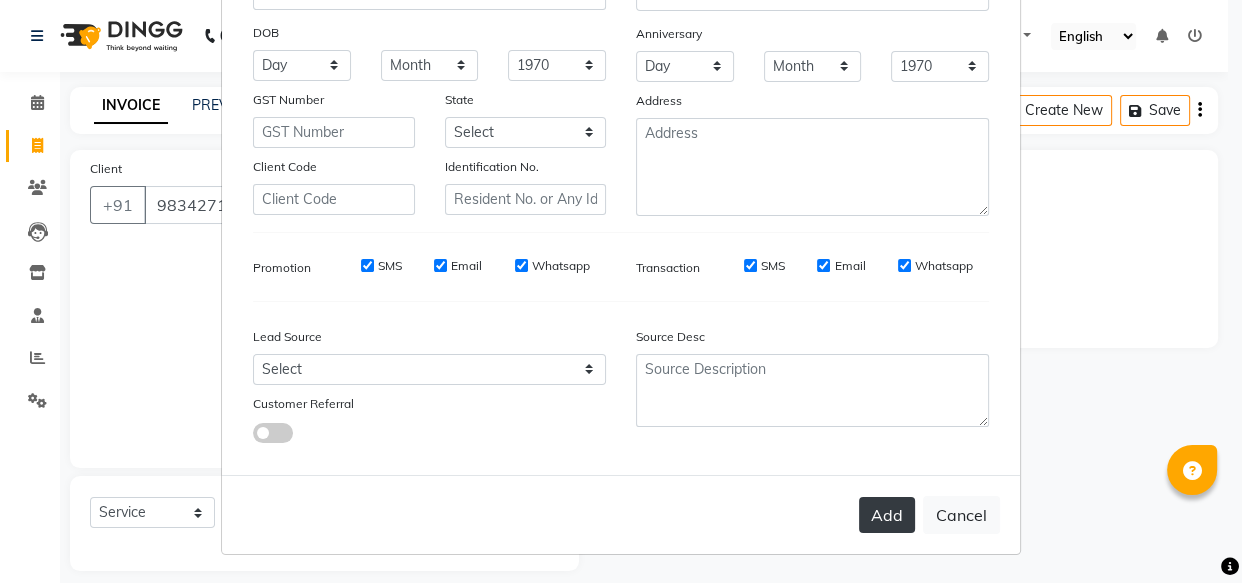 click on "Add" at bounding box center [887, 515] 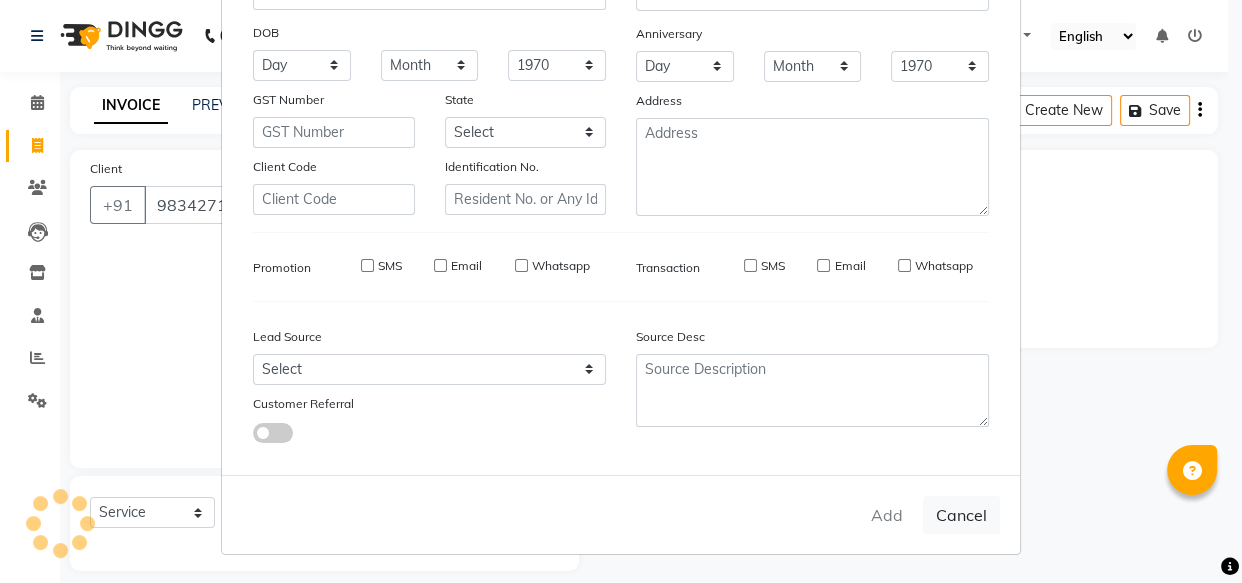 type on "98******60" 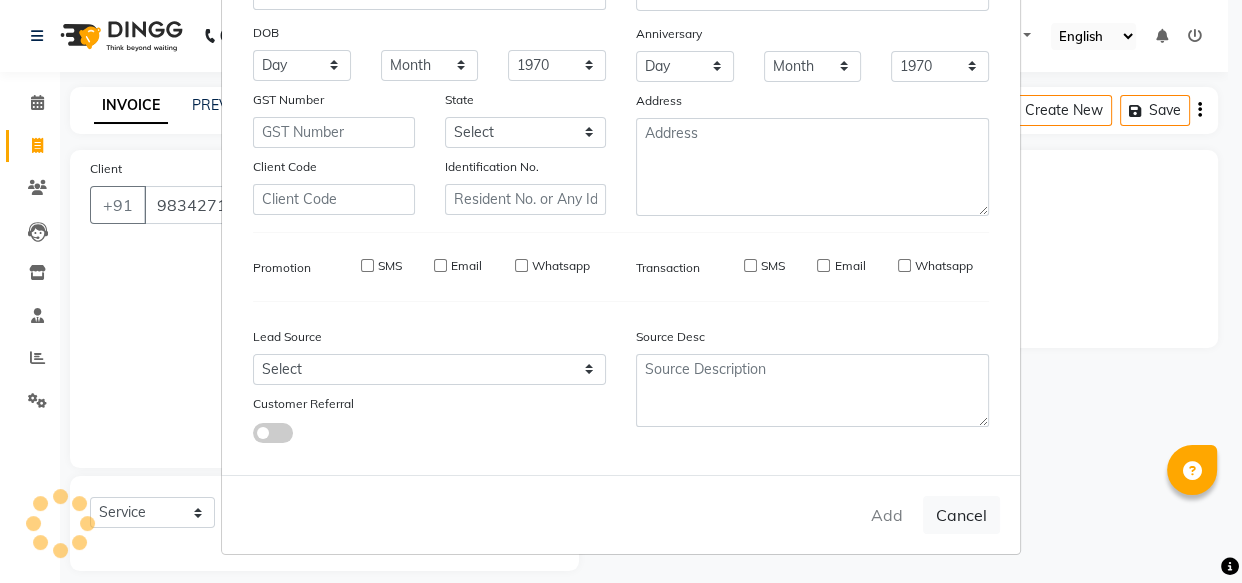 type 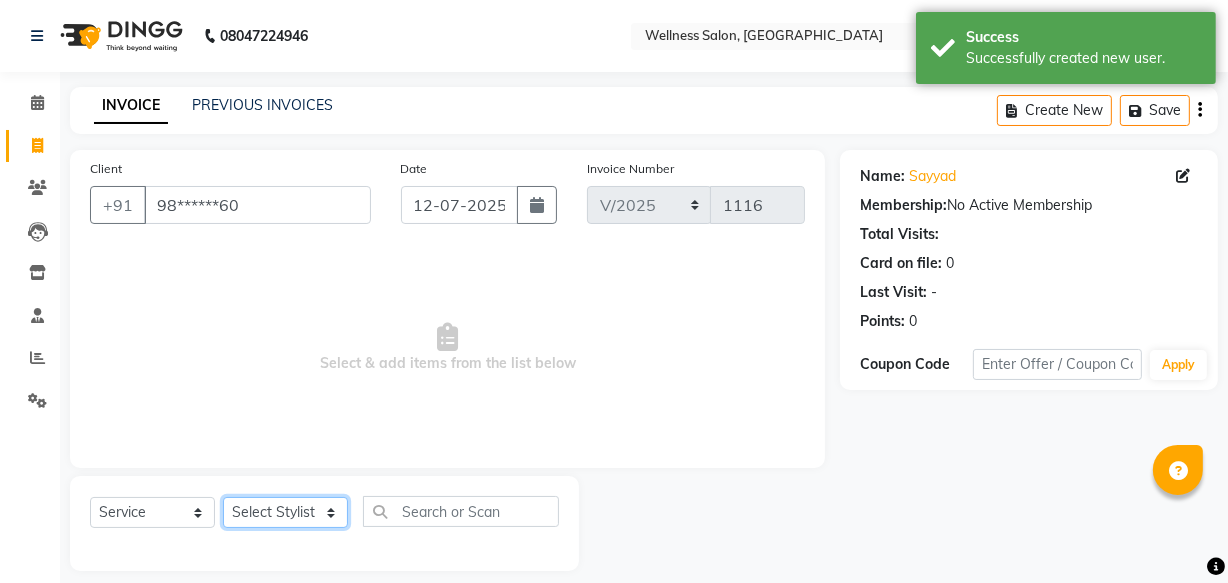 click on "Select Stylist Academy Babita [PERSON_NAME] Manager [PERSON_NAME]" 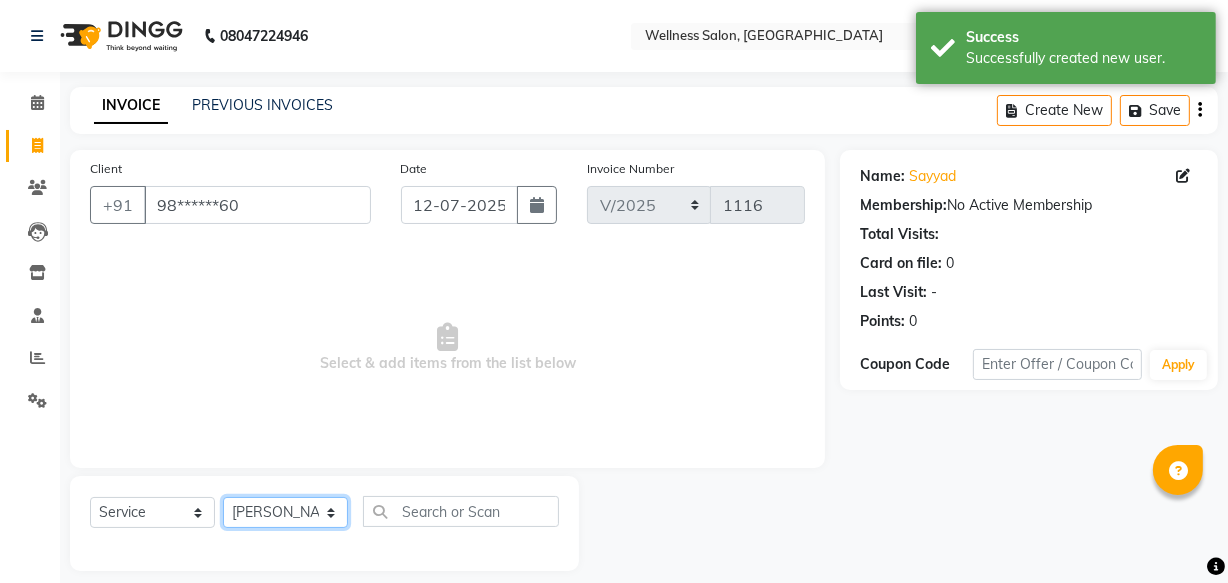 click on "Select Stylist Academy Babita [PERSON_NAME] Manager [PERSON_NAME]" 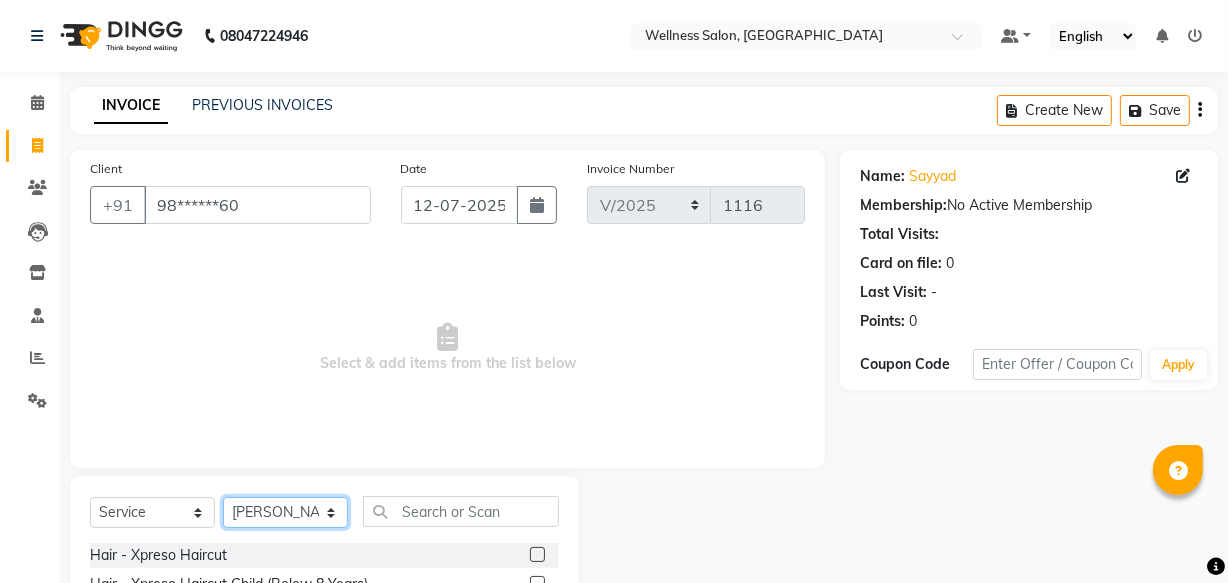 scroll, scrollTop: 219, scrollLeft: 0, axis: vertical 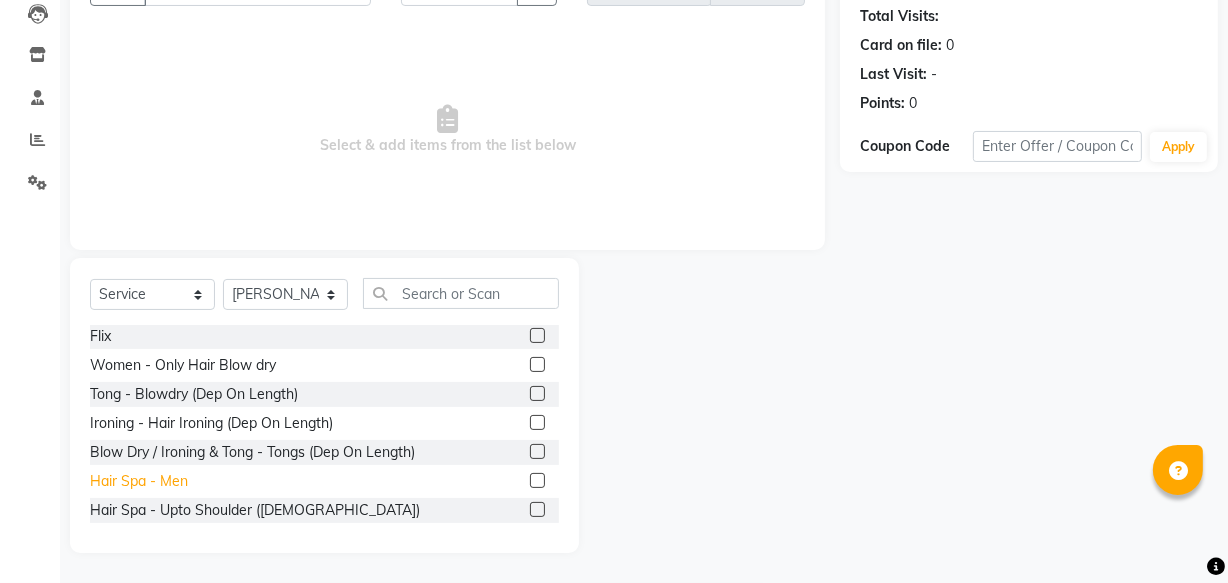 click on "Hair Spa - Men" 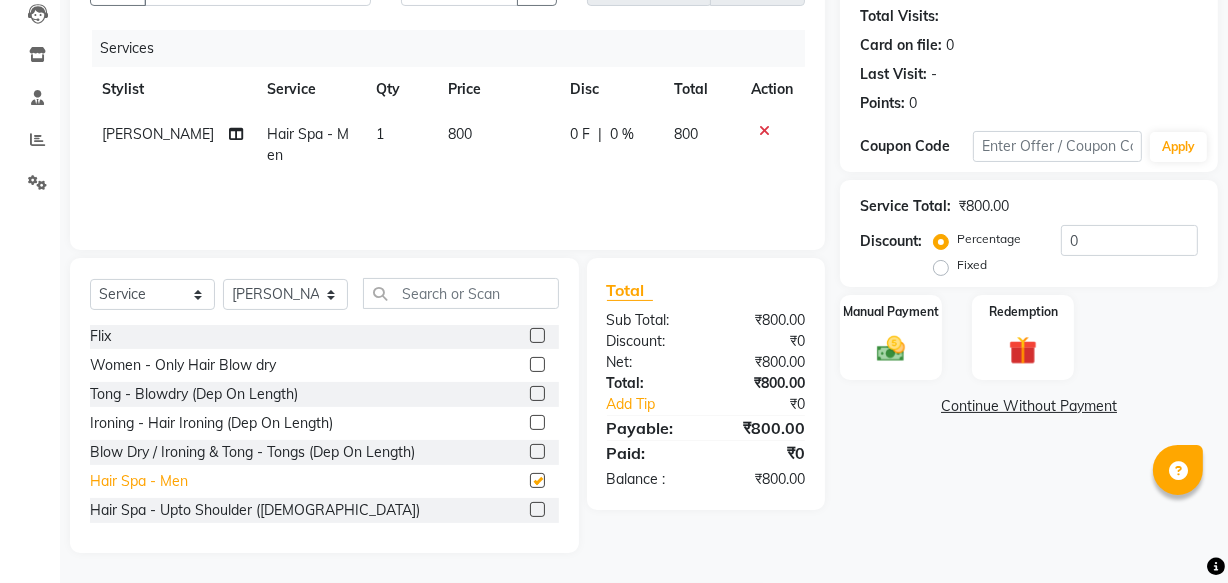checkbox on "false" 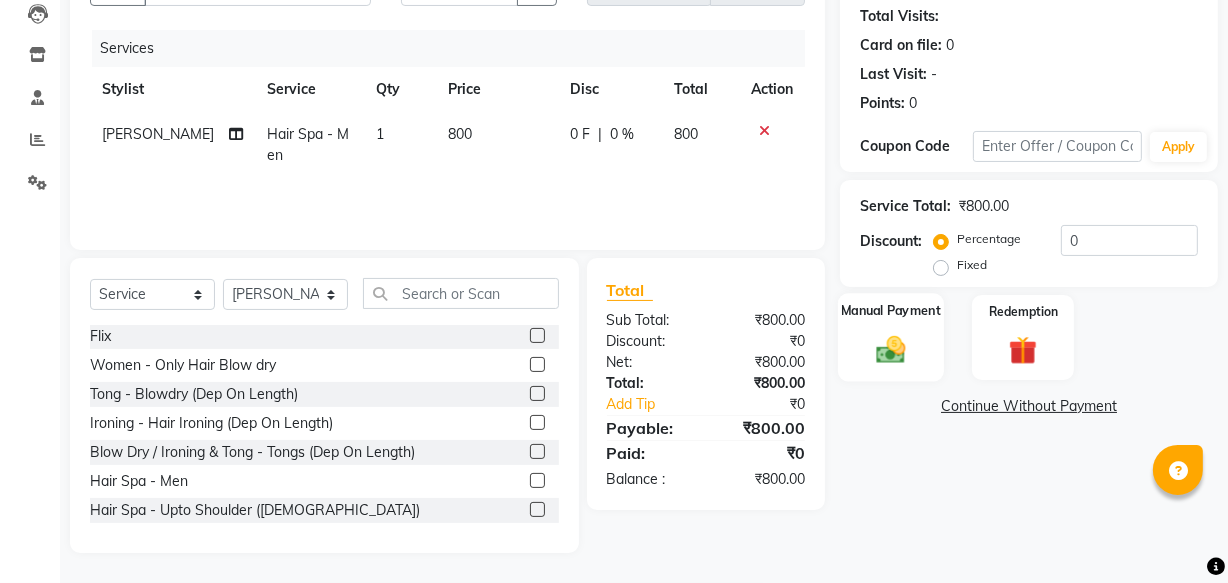 click 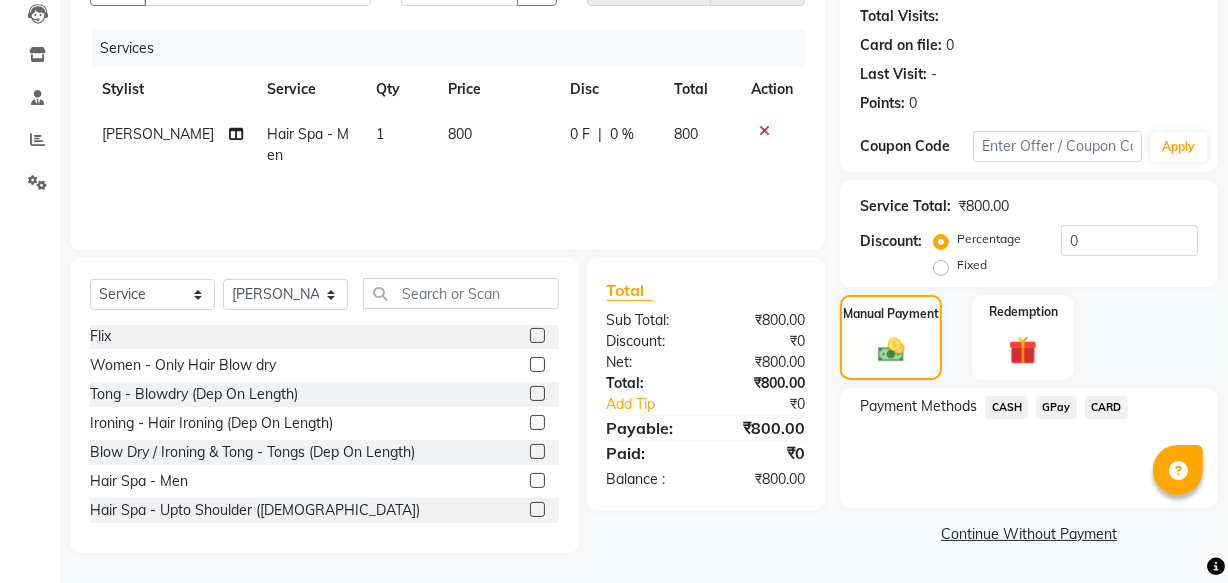click on "GPay" 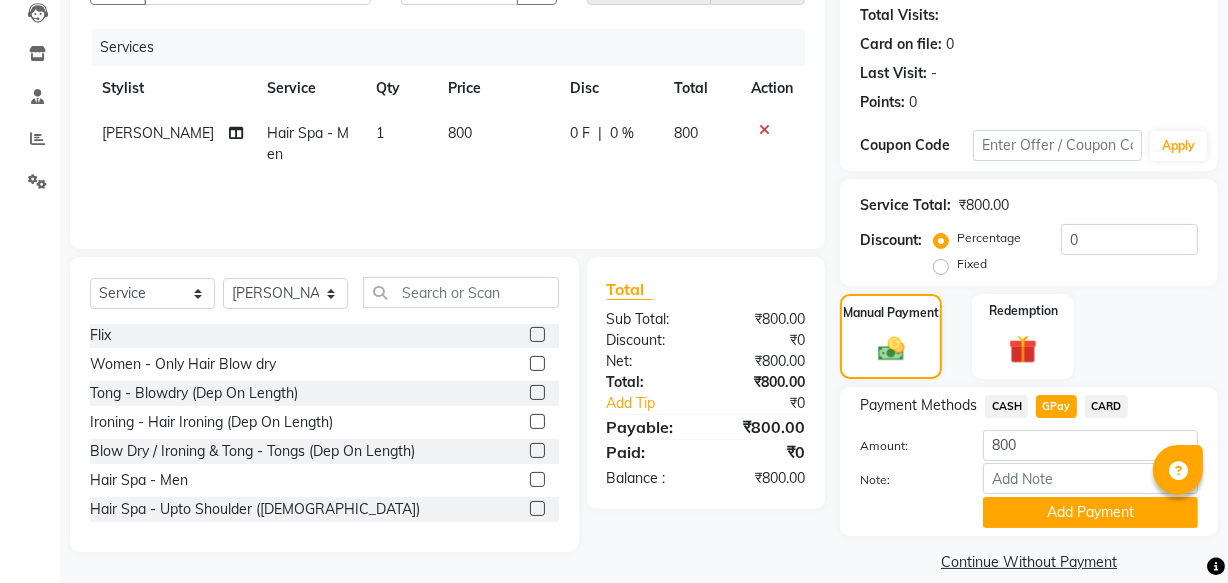 click on "Add Payment" 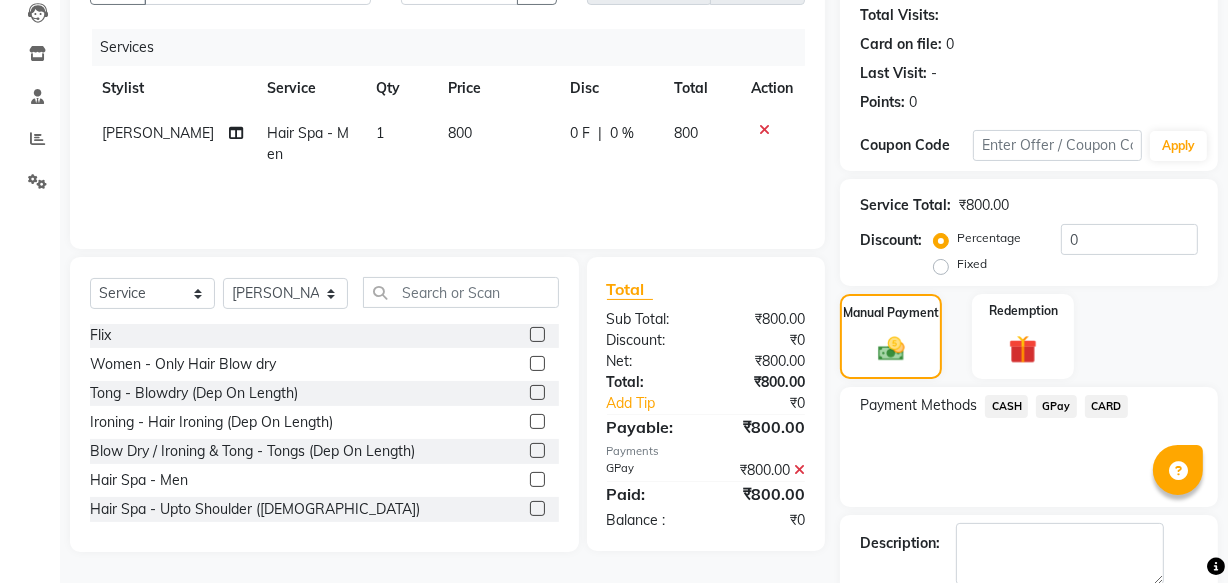 scroll, scrollTop: 326, scrollLeft: 0, axis: vertical 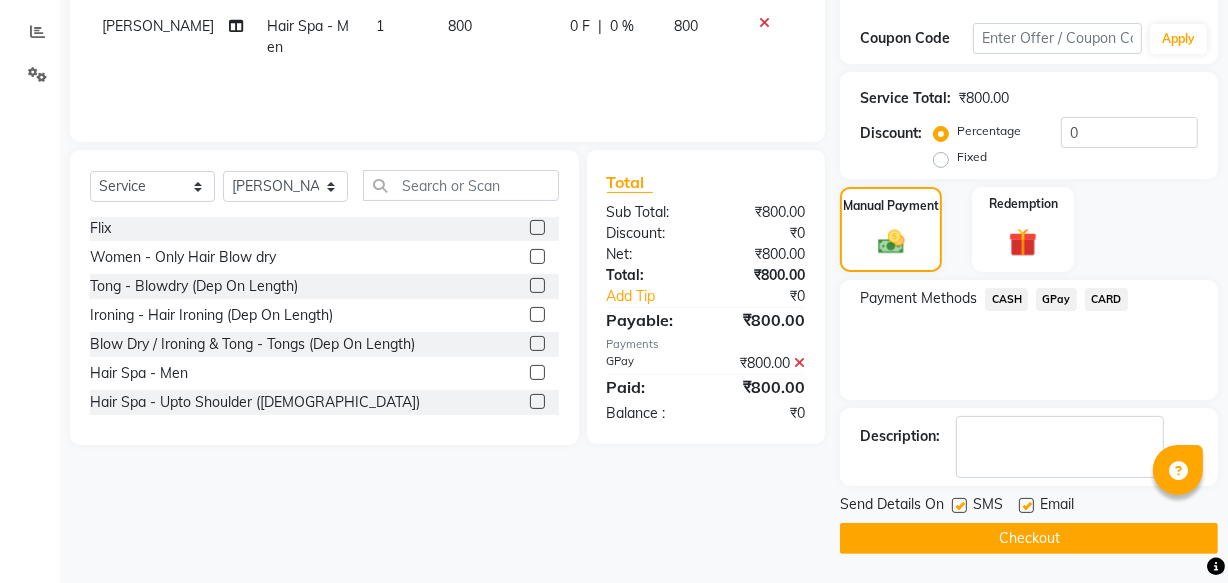 click on "Checkout" 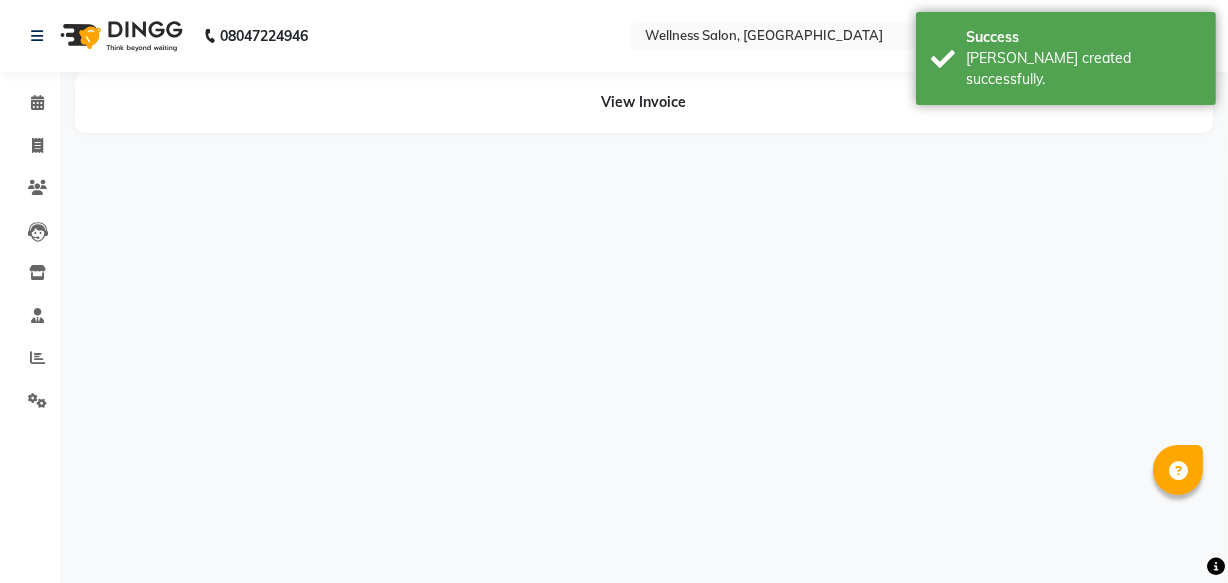 scroll, scrollTop: 0, scrollLeft: 0, axis: both 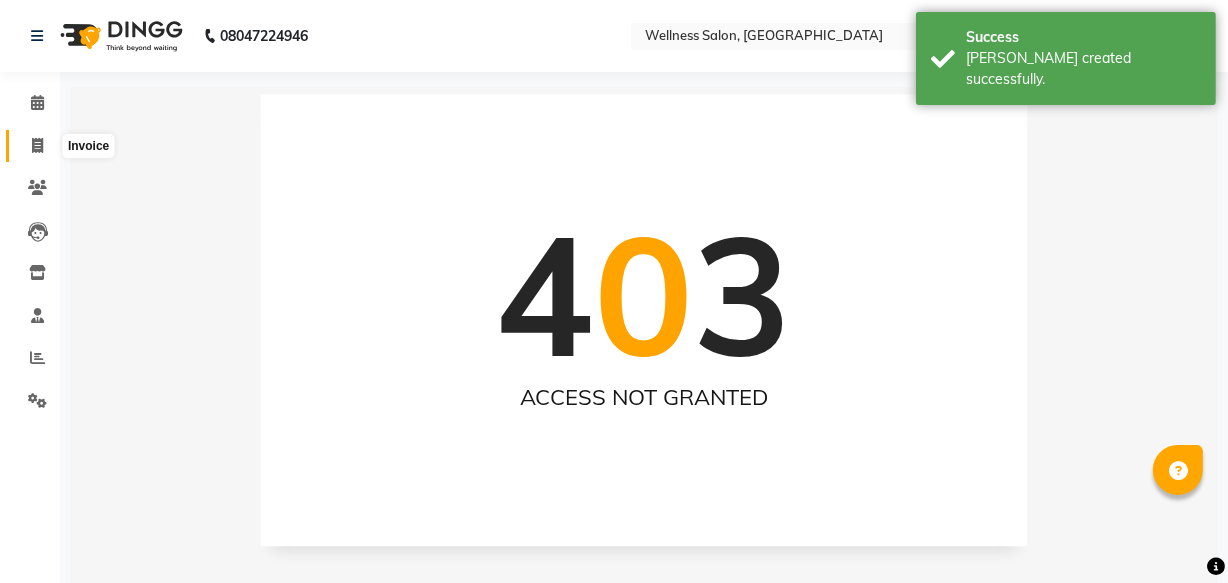 click 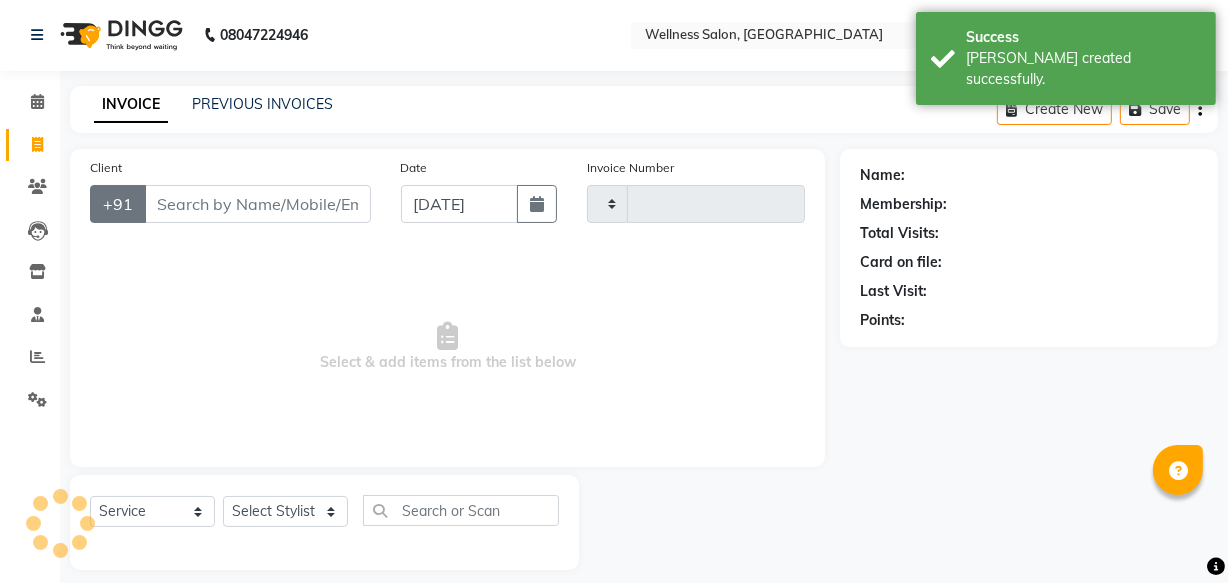 scroll, scrollTop: 19, scrollLeft: 0, axis: vertical 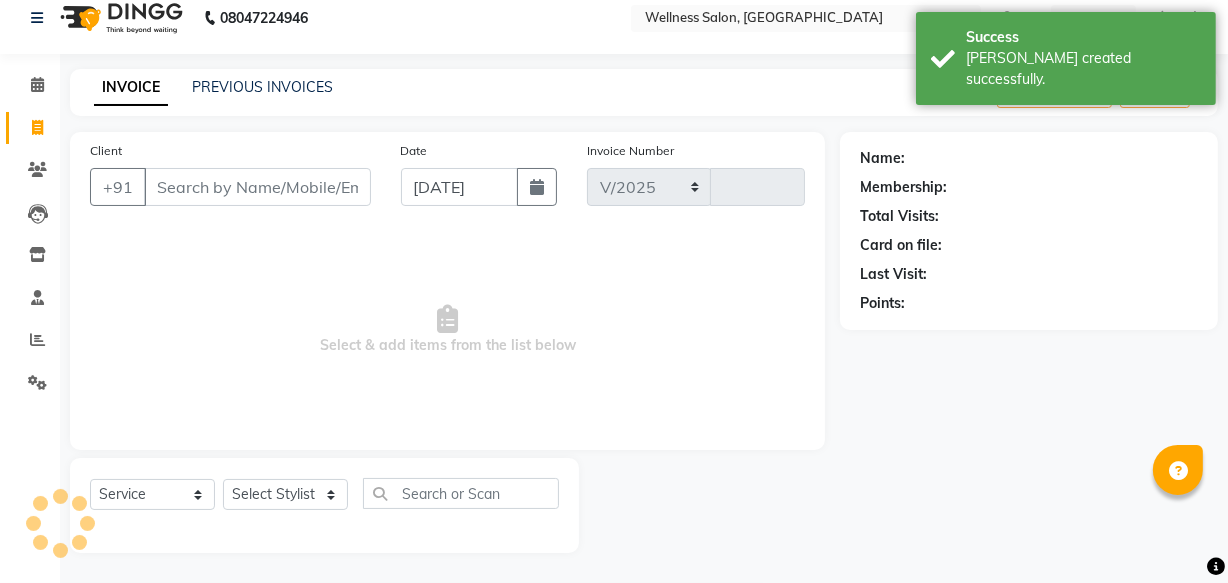 select on "4872" 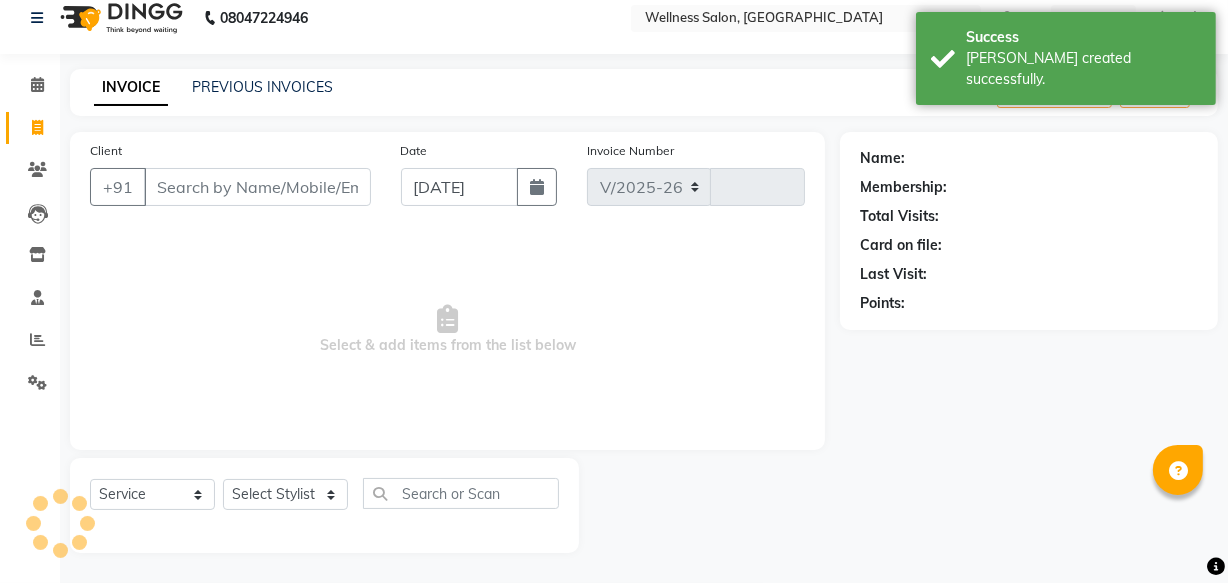 type on "1117" 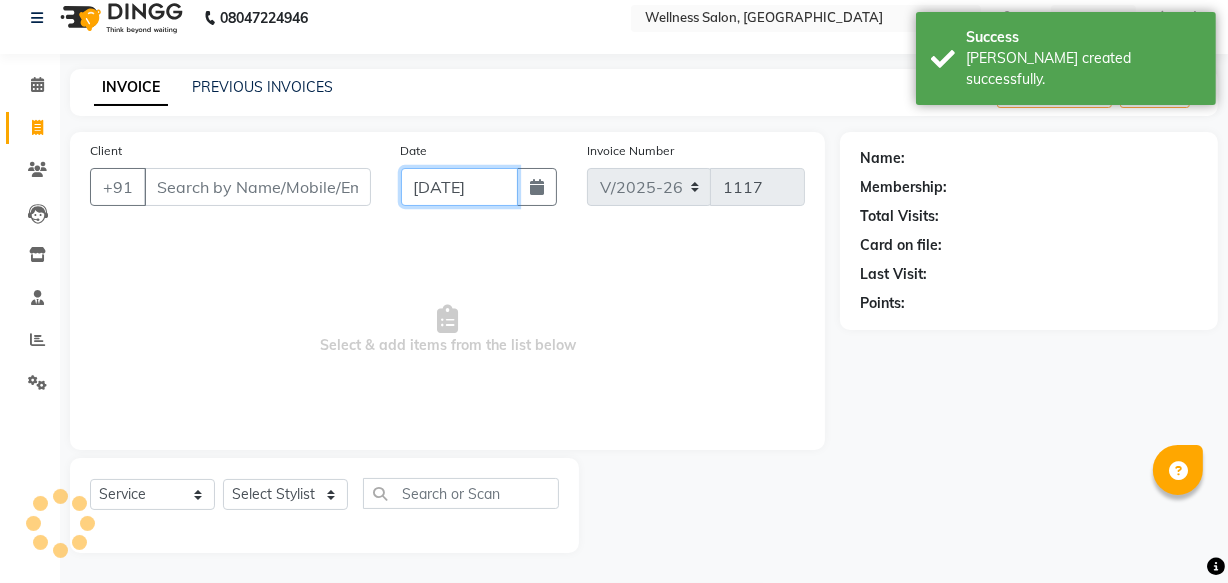 click on "[DATE]" 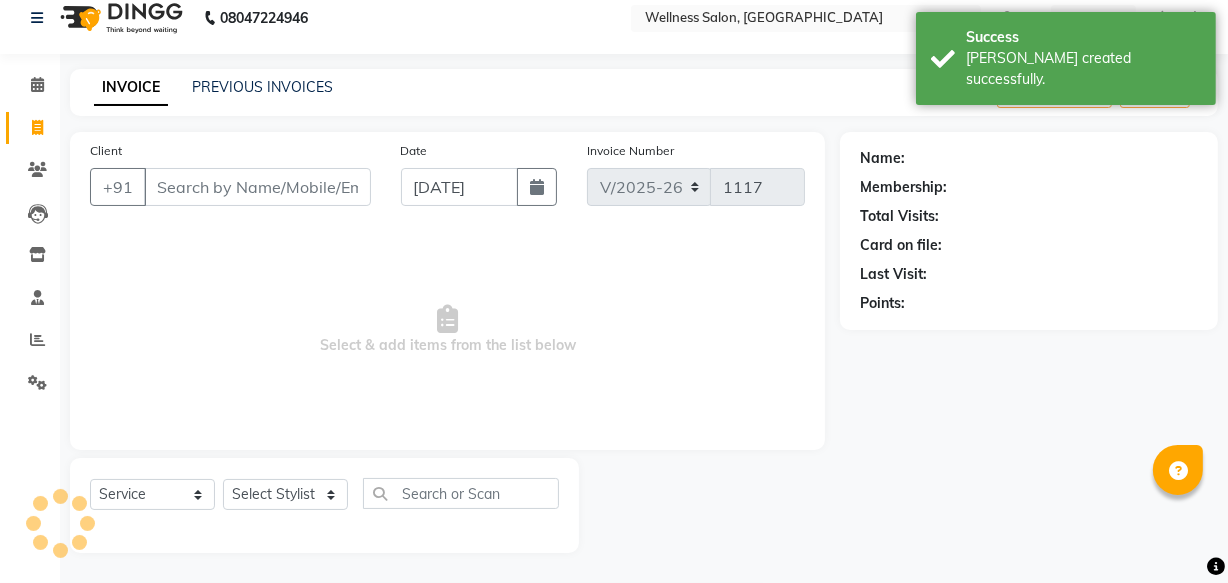 select on "7" 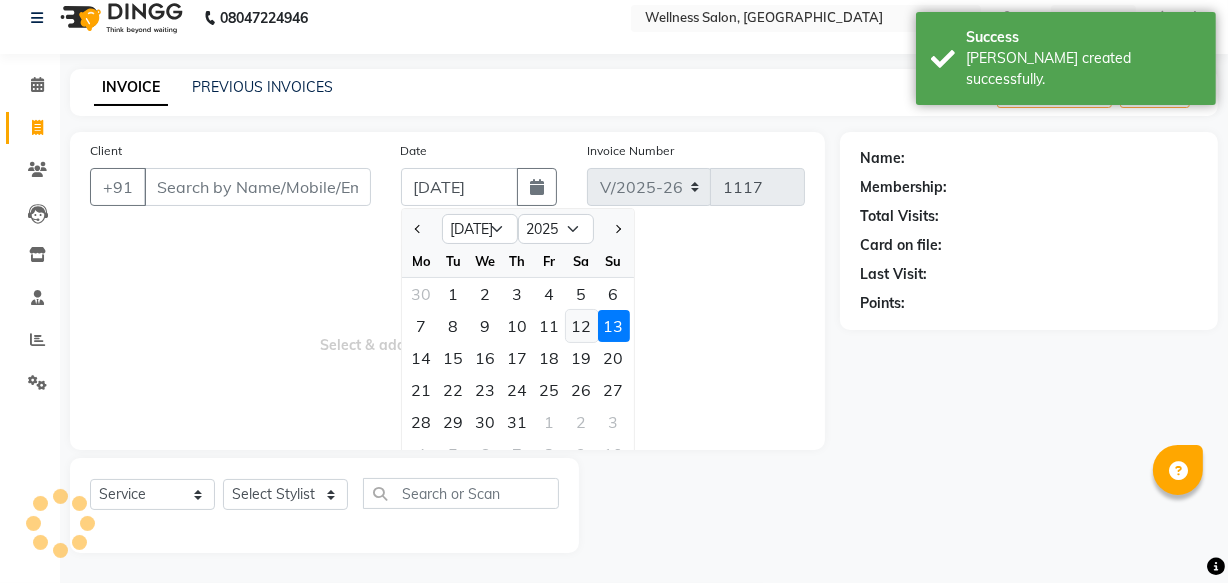 click on "12" 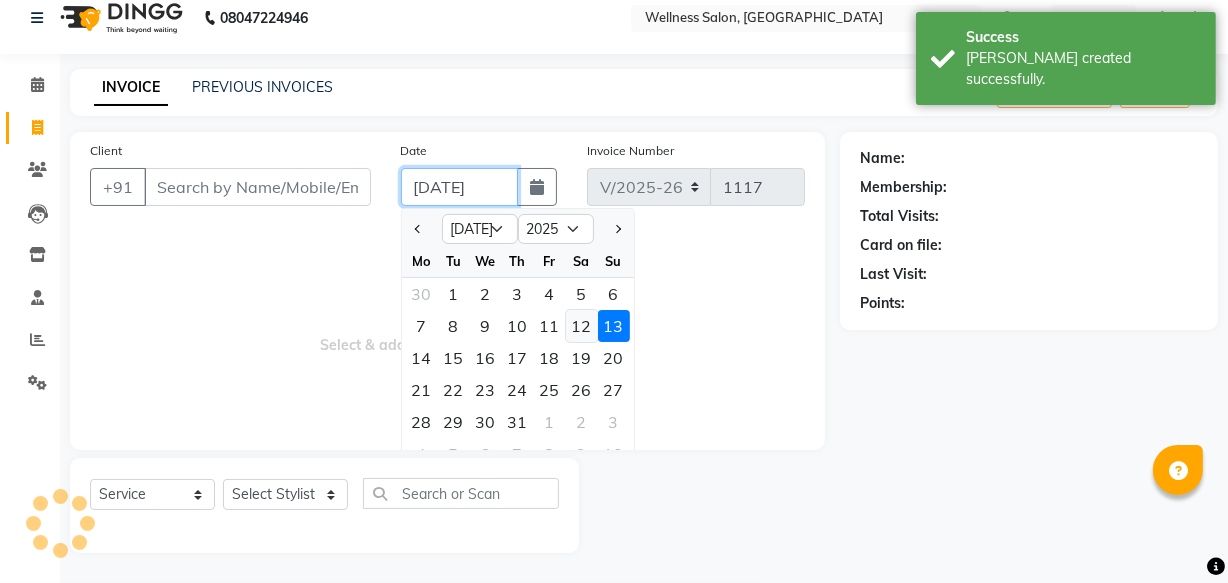 type on "12-07-2025" 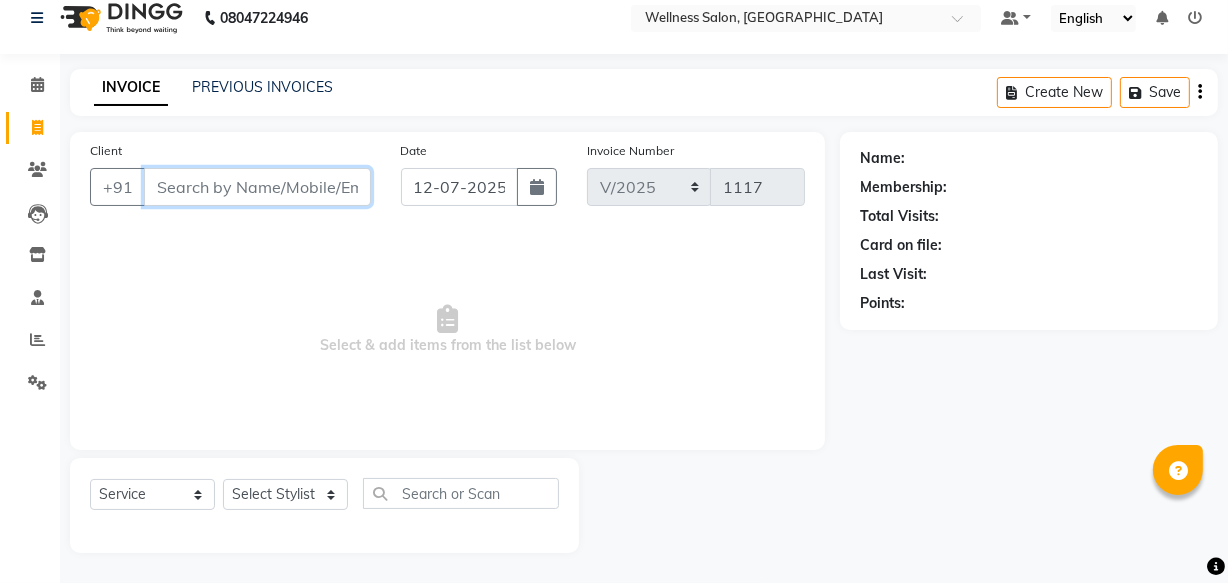 click on "Client" at bounding box center (257, 187) 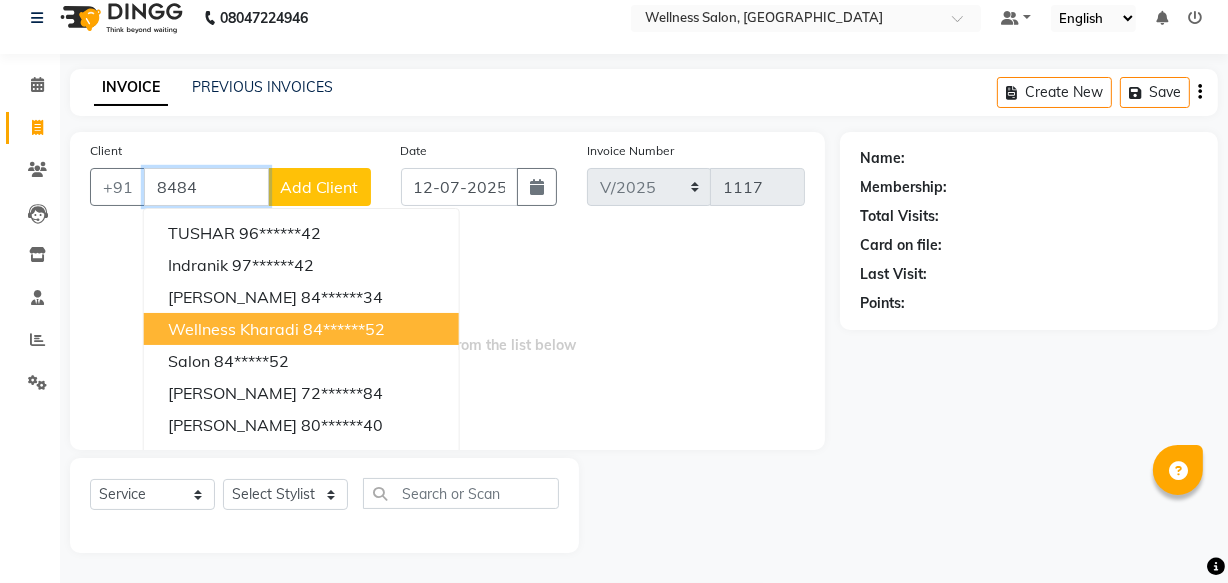 click on "wellness kharadi" at bounding box center (233, 329) 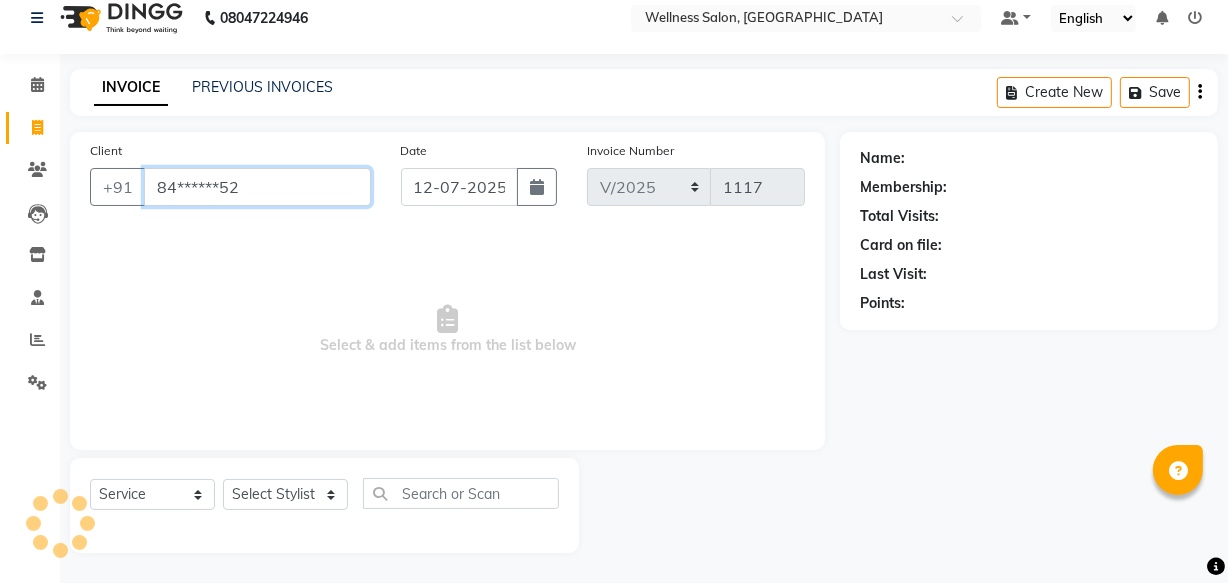 type on "84******52" 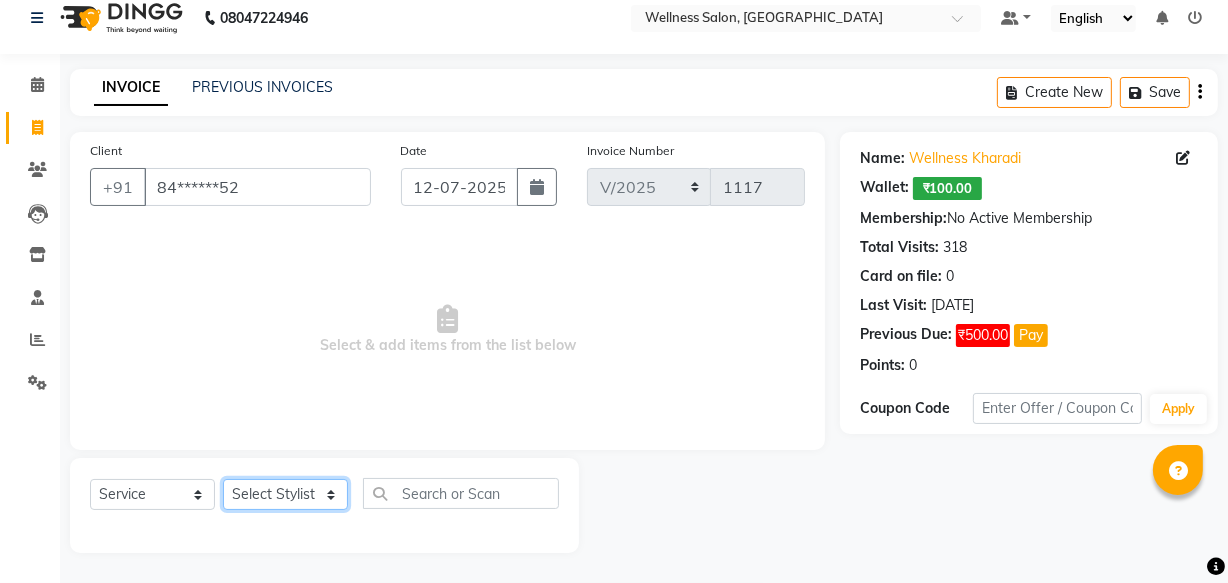 click on "Select Stylist Academy Babita [PERSON_NAME] Manager [PERSON_NAME]" 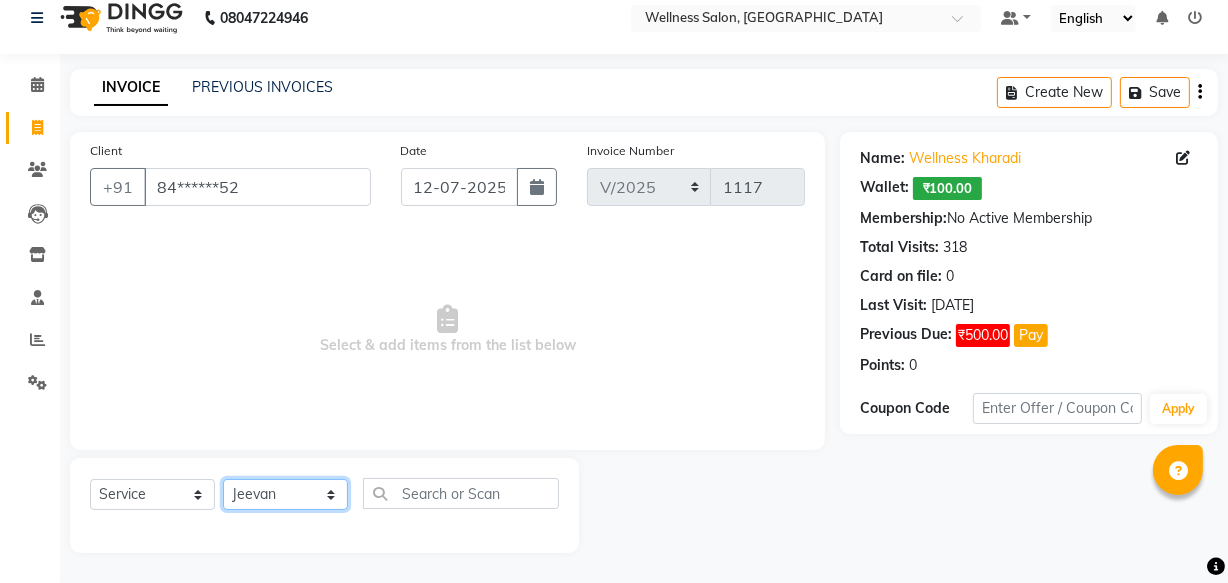 click on "Select Stylist Academy Babita [PERSON_NAME] Manager [PERSON_NAME]" 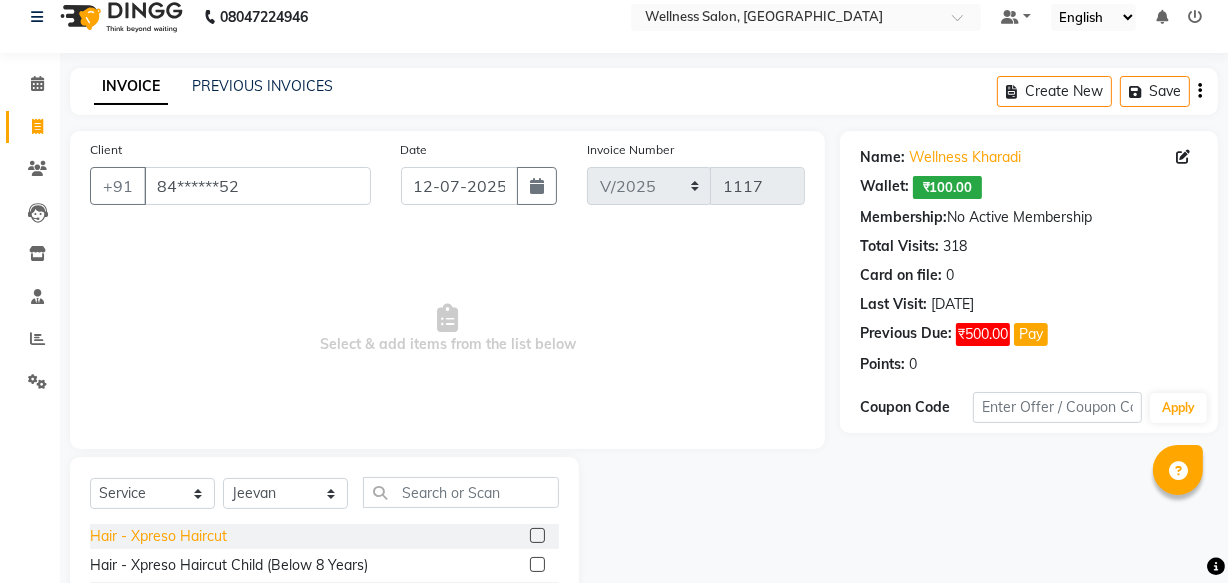 click on "Hair - Xpreso Haircut" 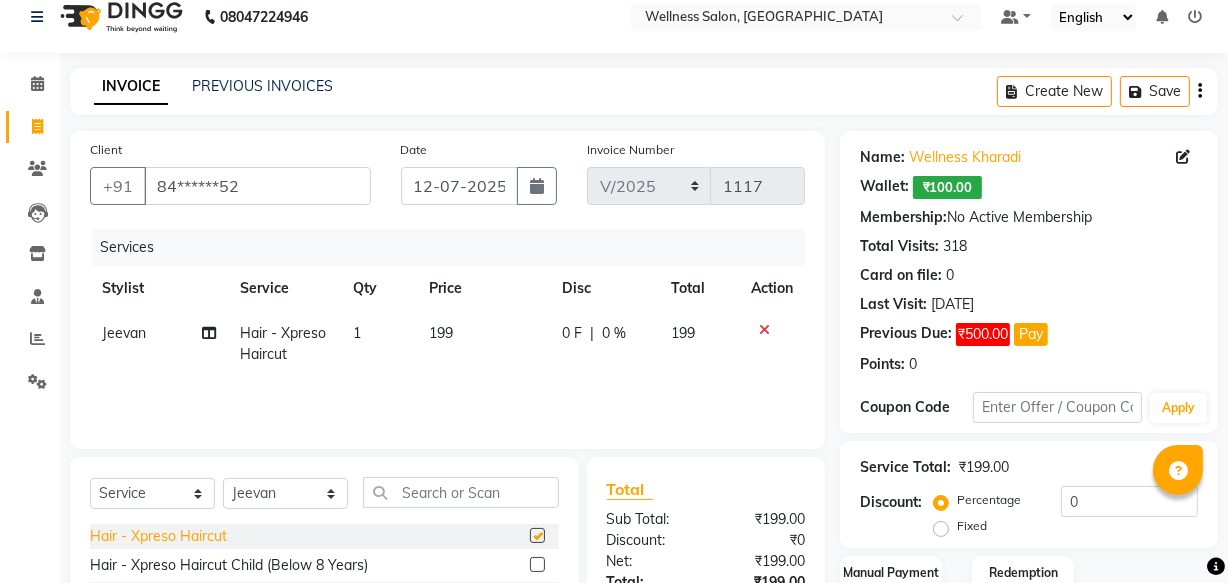 checkbox on "false" 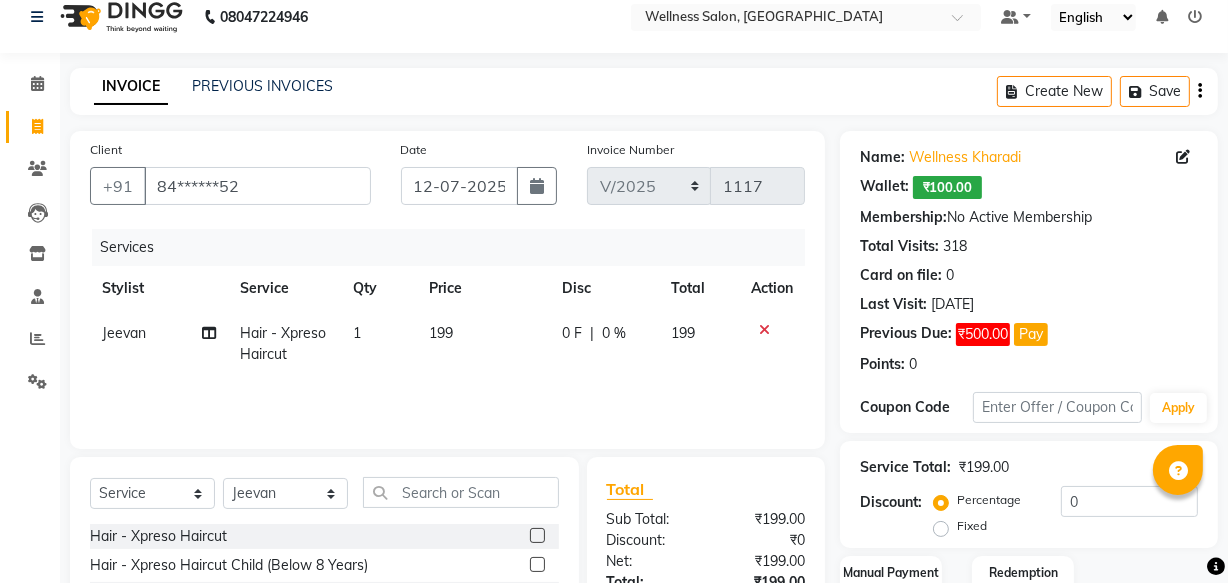 scroll, scrollTop: 219, scrollLeft: 0, axis: vertical 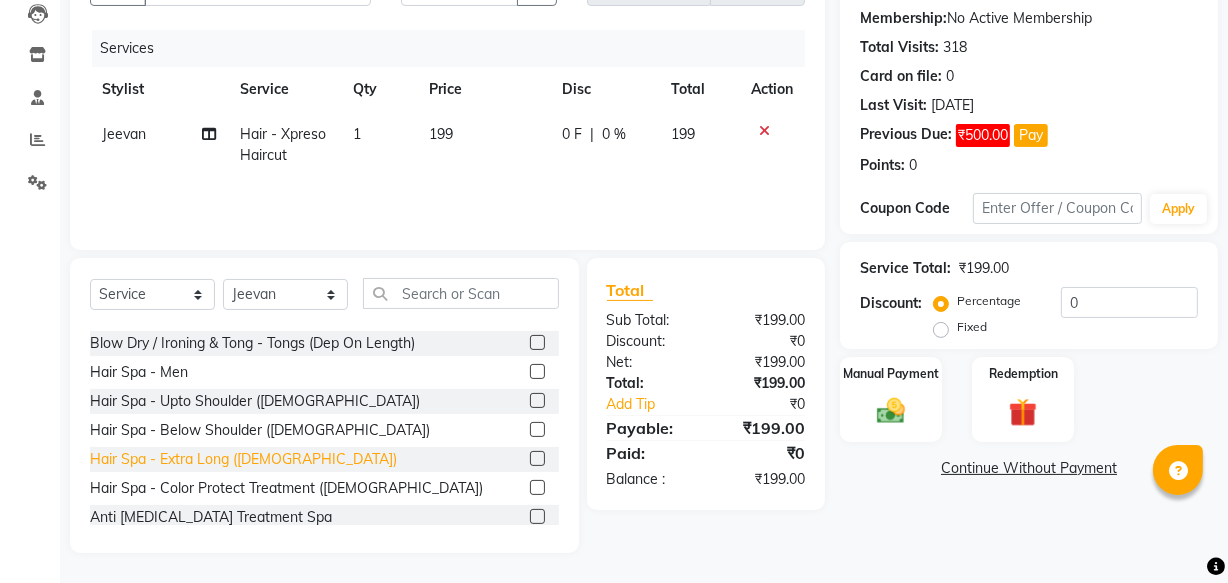 click on "Hair Spa - Extra Long ([DEMOGRAPHIC_DATA])" 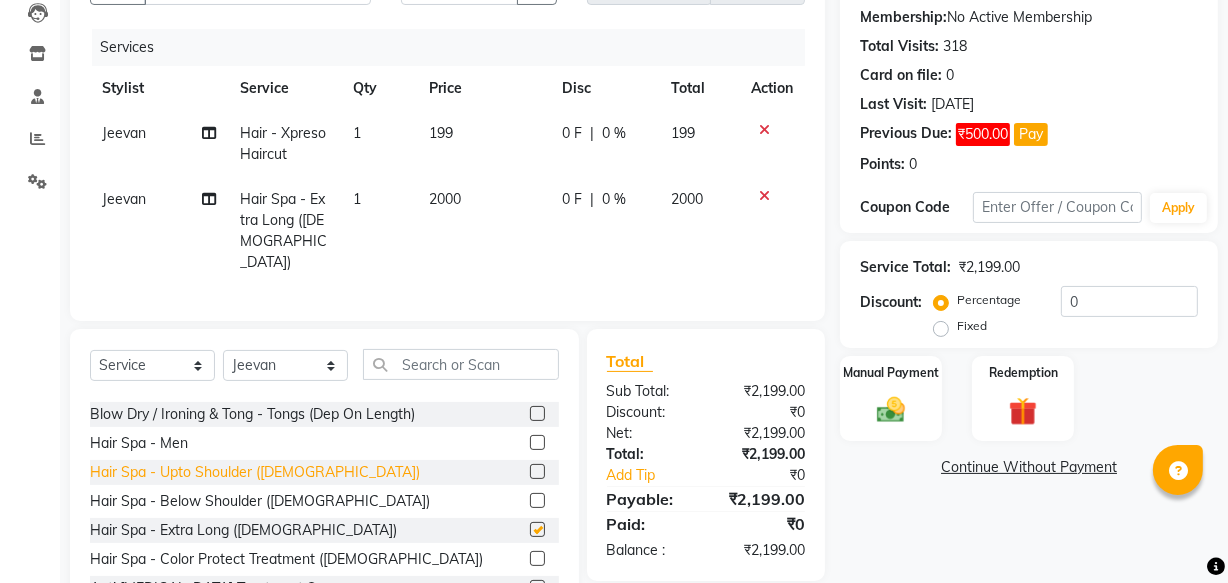 checkbox on "false" 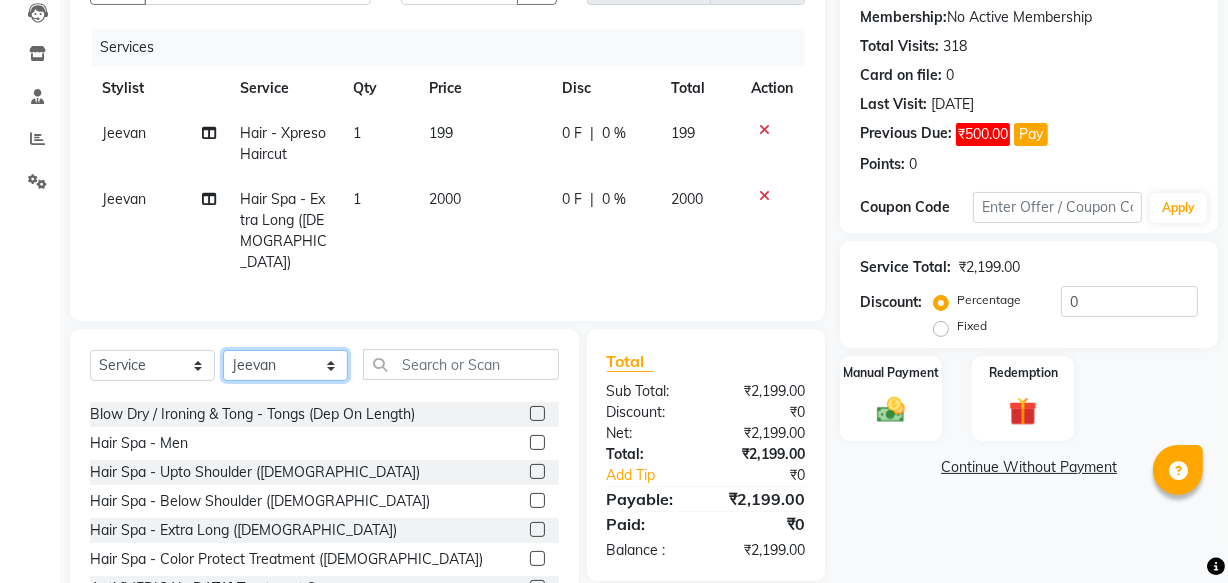 click on "Select Stylist Academy Babita [PERSON_NAME] Manager [PERSON_NAME]" 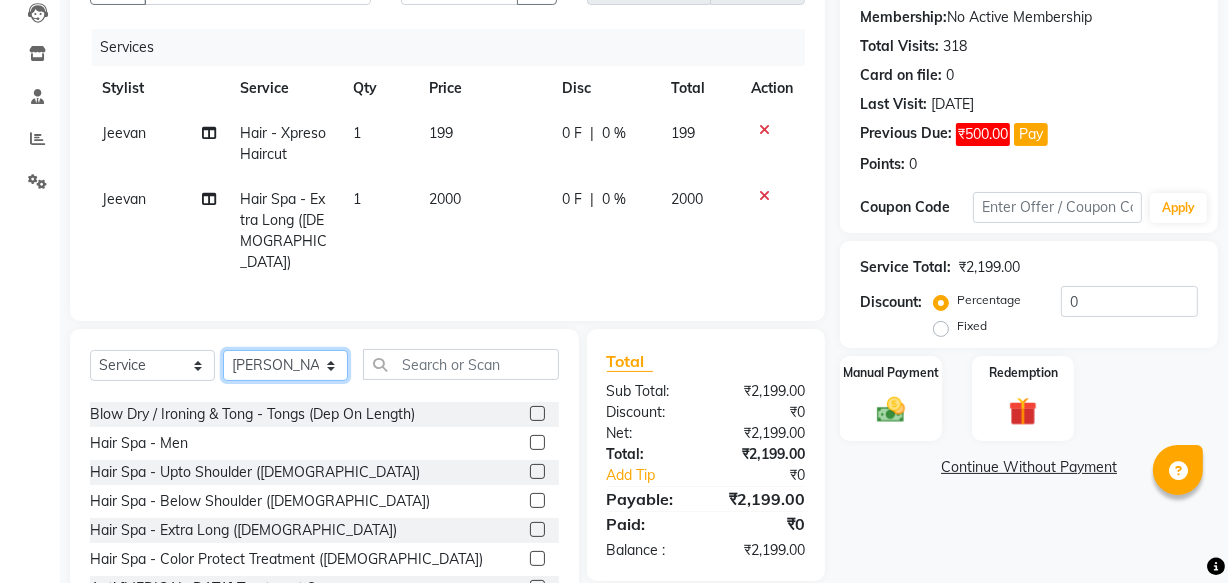 click on "Select Stylist Academy Babita [PERSON_NAME] Manager [PERSON_NAME]" 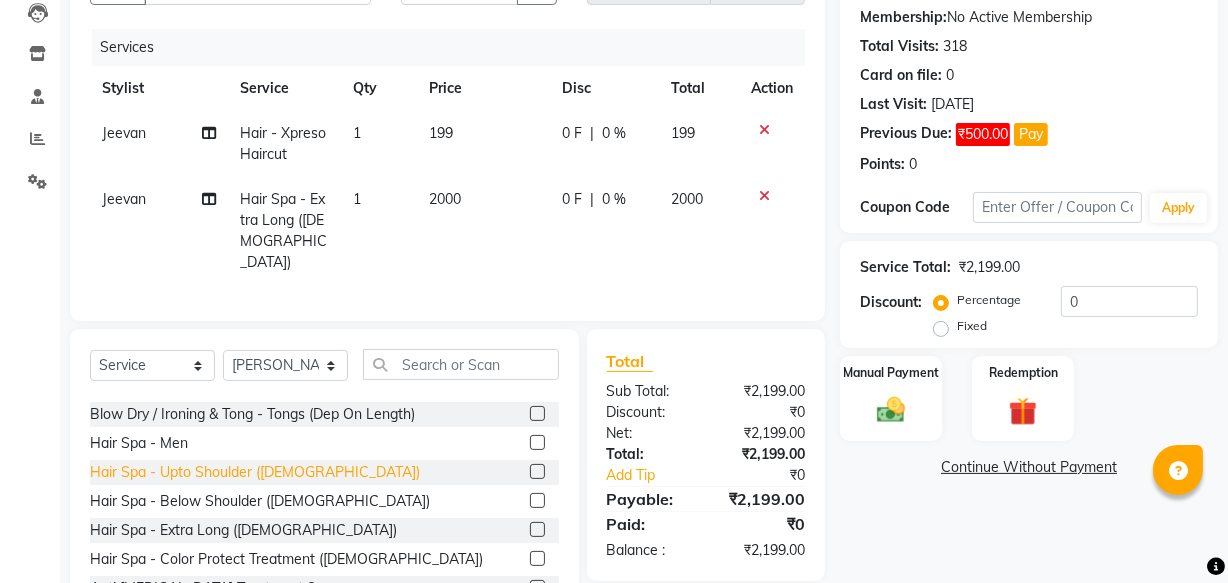 click on "Hair Spa - Upto Shoulder ([DEMOGRAPHIC_DATA])" 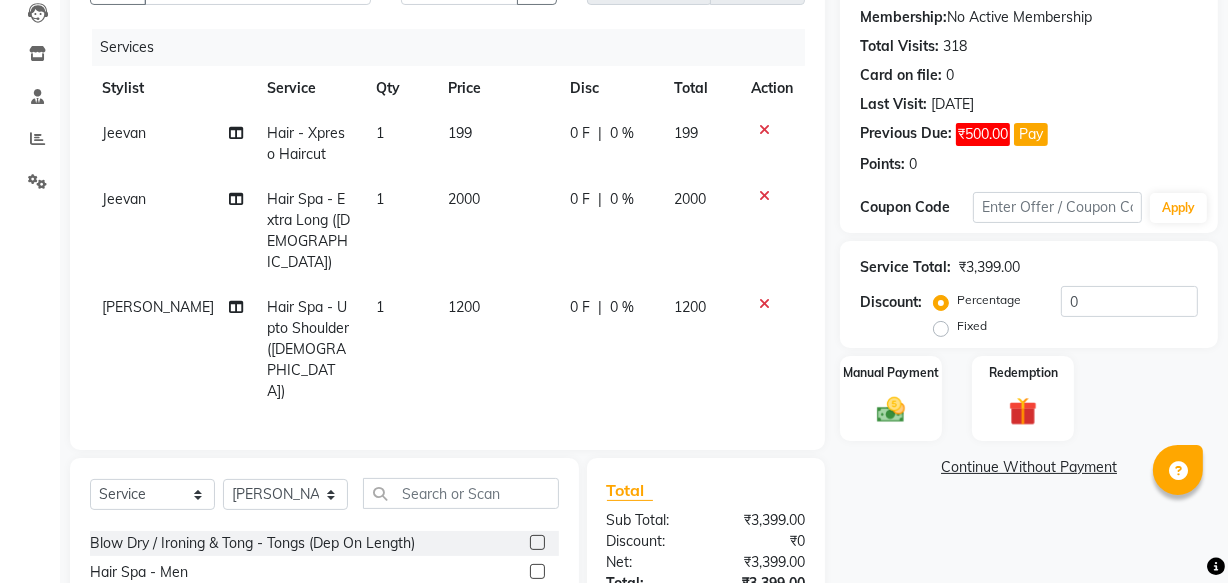 checkbox on "false" 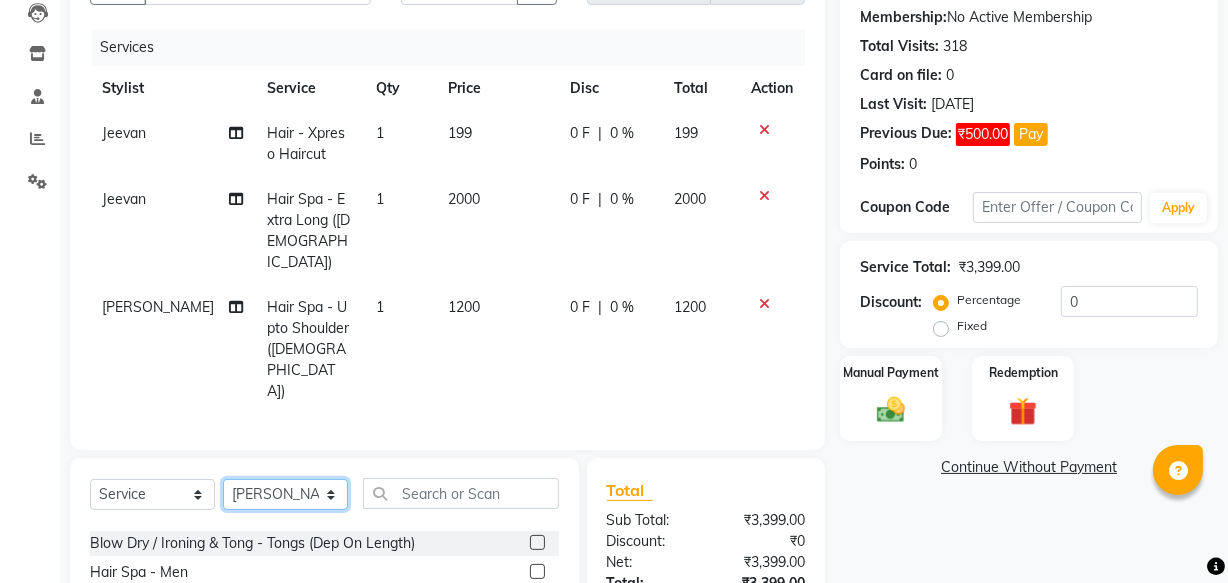 click on "Select Stylist Academy Babita [PERSON_NAME] Manager [PERSON_NAME]" 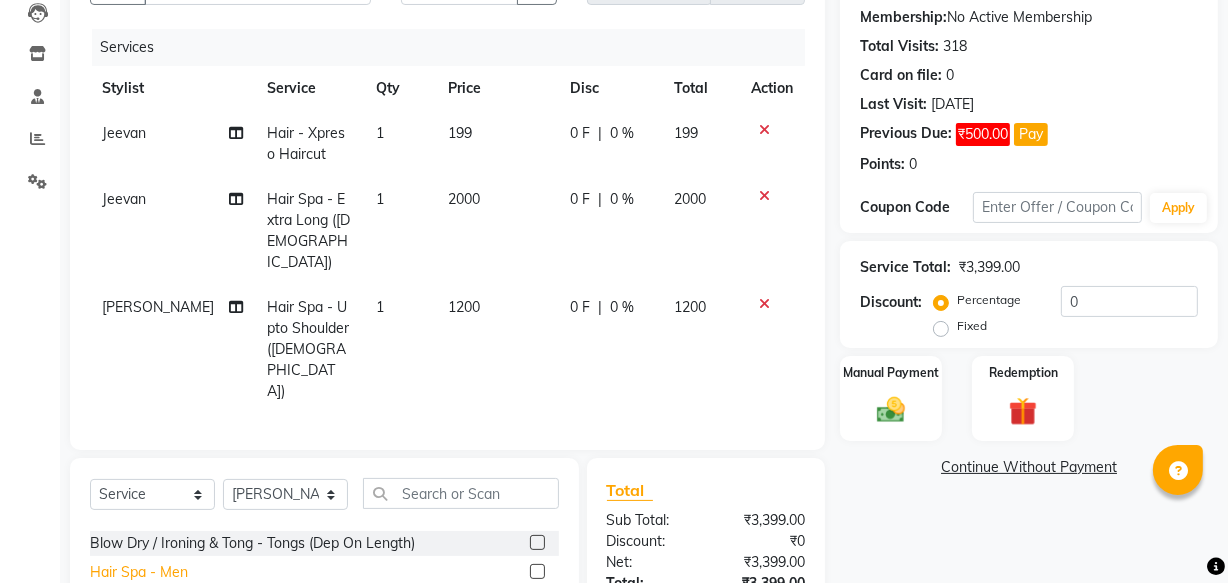 click on "Hair Spa - Men" 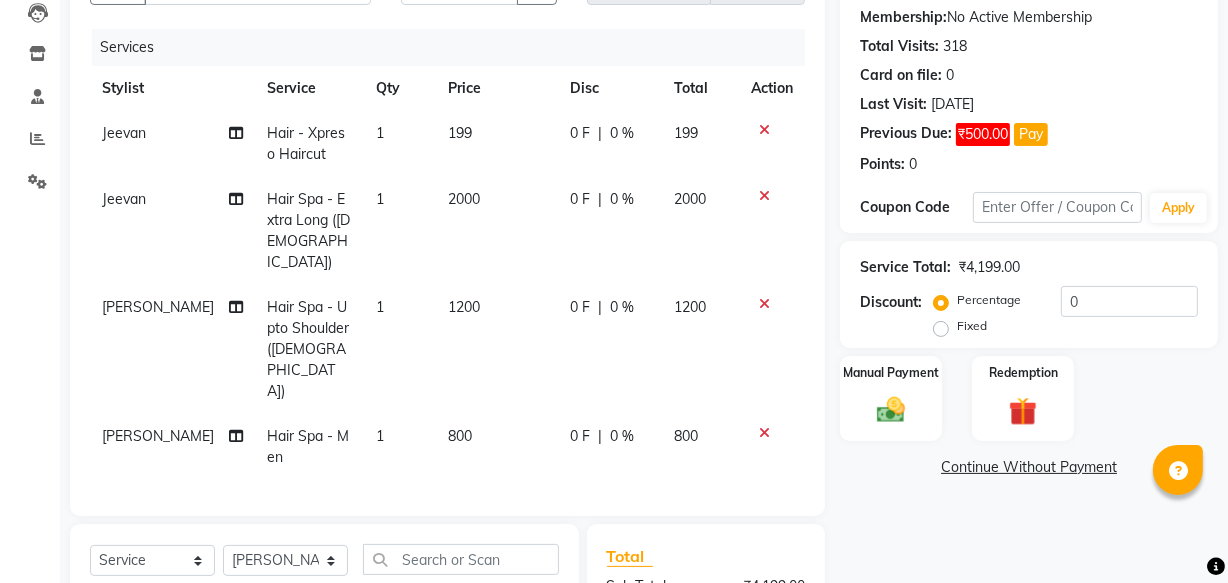 checkbox on "false" 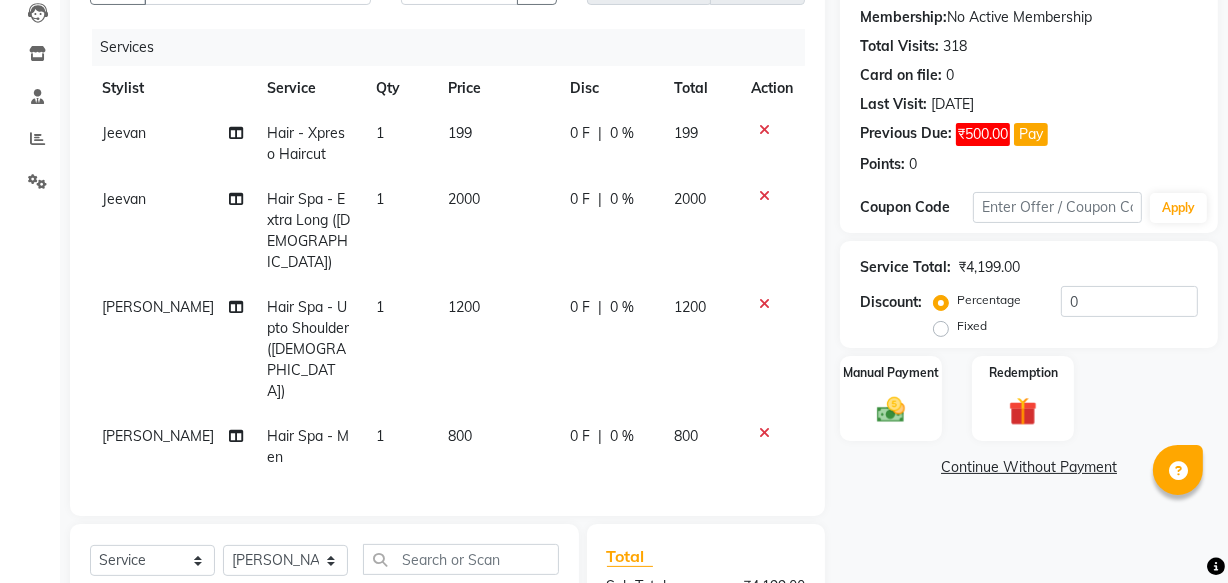 scroll, scrollTop: 436, scrollLeft: 0, axis: vertical 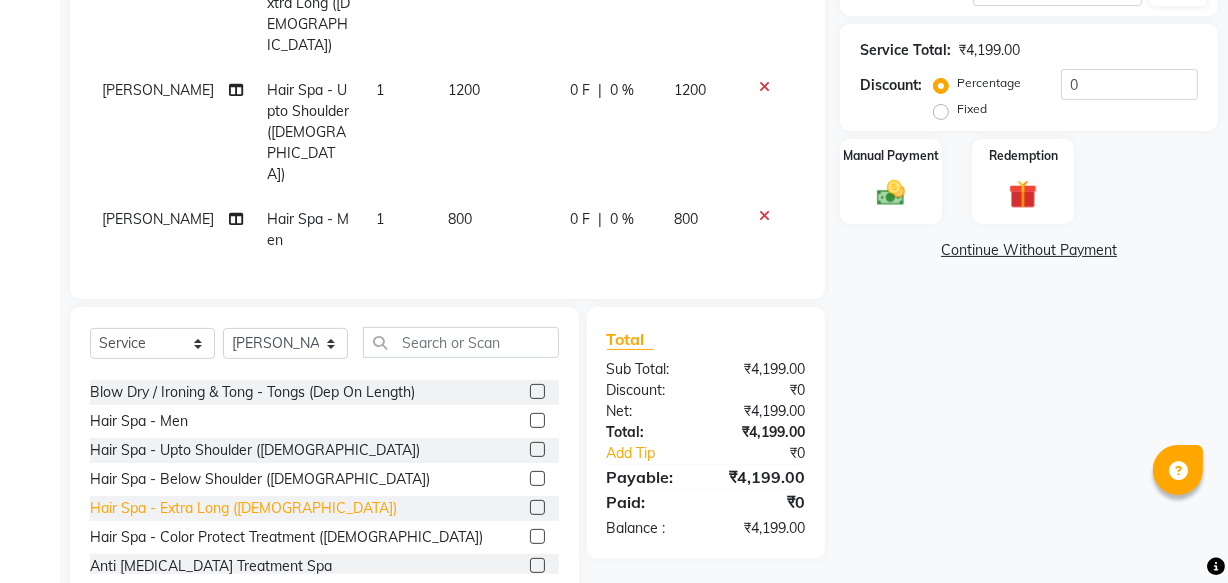 click on "Hair Spa - Extra Long ([DEMOGRAPHIC_DATA])" 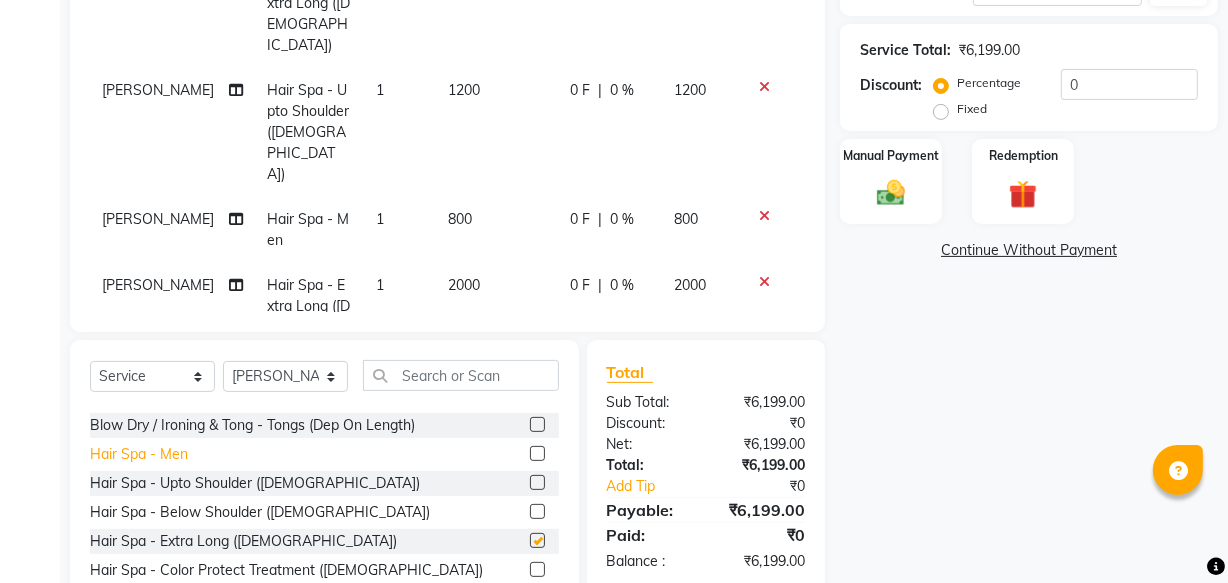 checkbox on "false" 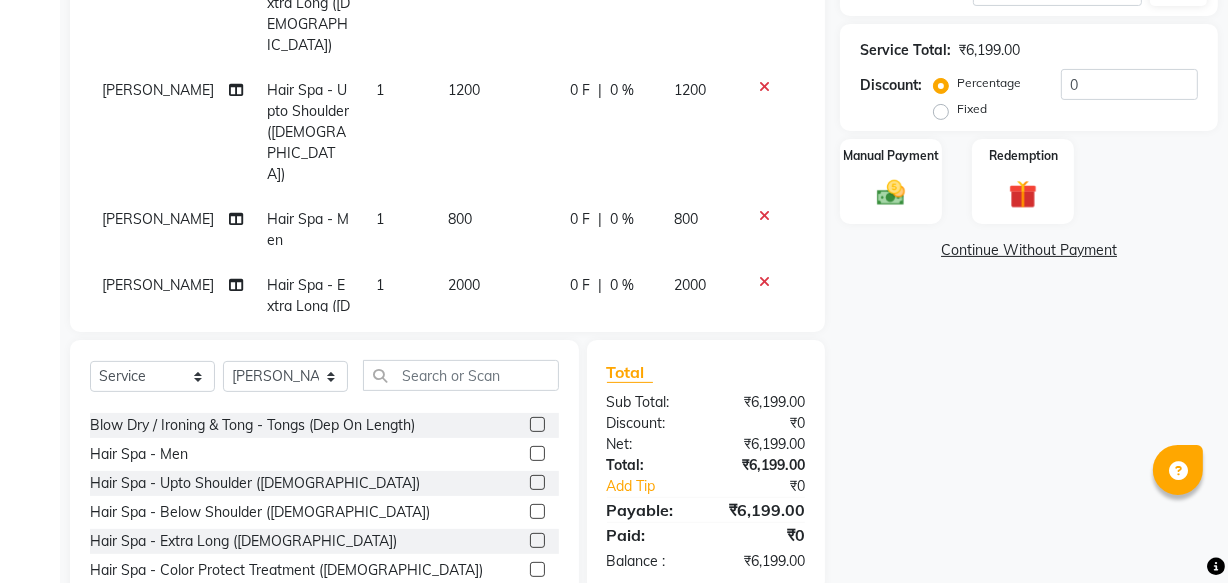click on "0 F" 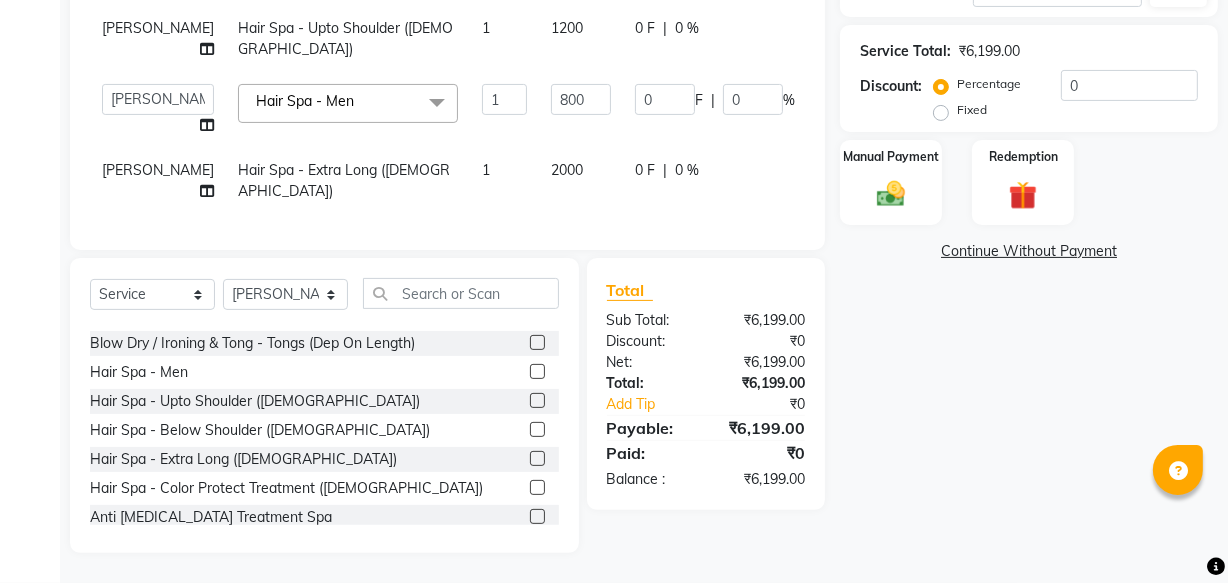 scroll, scrollTop: 407, scrollLeft: 0, axis: vertical 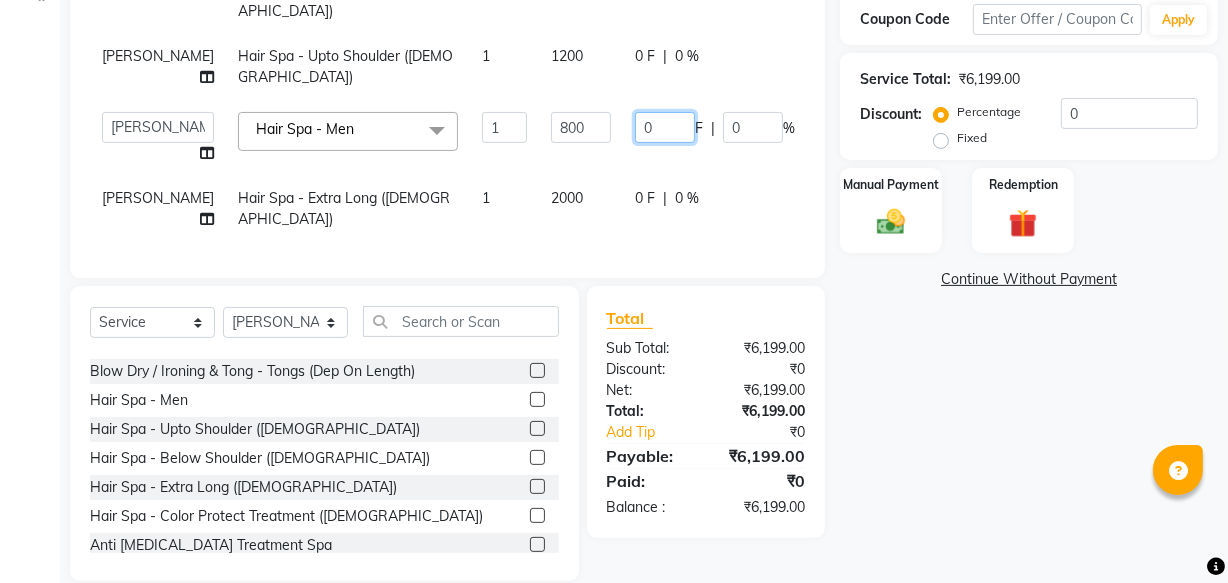click on "0" 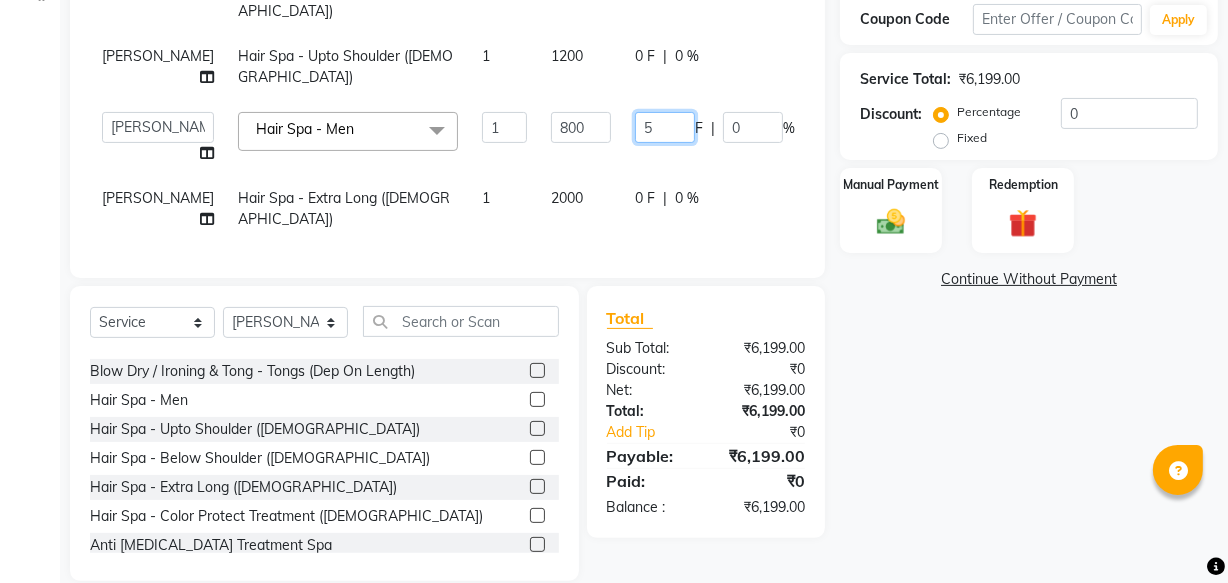 type on "50" 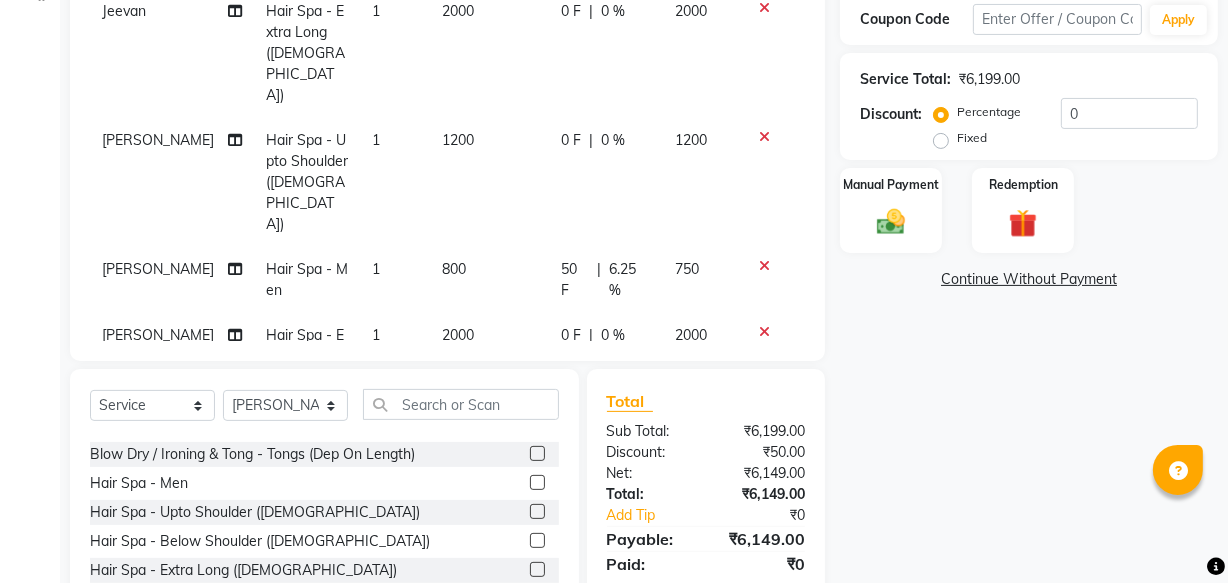 click on "Jeevan Hair - Xpreso Haircut 1 199 0 F | 0 % 199 Jeevan Hair Spa - Extra Long ([DEMOGRAPHIC_DATA]) 1 2000 0 F | 0 % 2000 [PERSON_NAME] Hair Spa - Upto Shoulder ([DEMOGRAPHIC_DATA]) 1 1200 0 F | 0 % 1200 [PERSON_NAME]  Hair Spa - Men 1 800 50 F | 6.25 % 750 [PERSON_NAME]  Hair Spa - Extra Long ([DEMOGRAPHIC_DATA]) 1 2000 0 F | 0 % 2000" 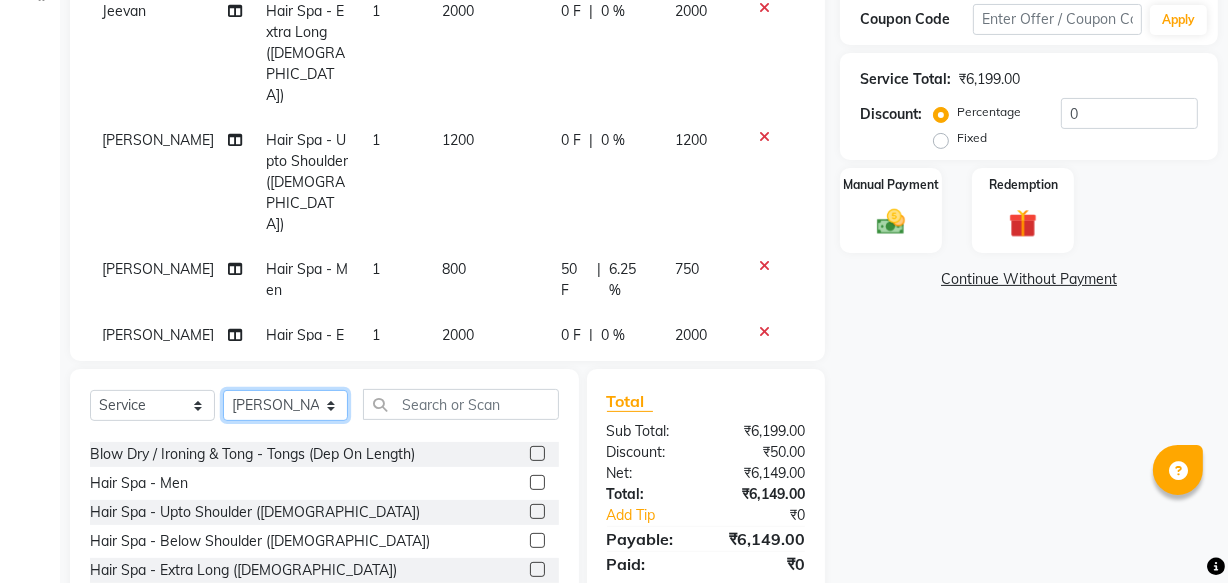 click on "Select Stylist Academy Babita [PERSON_NAME] Manager [PERSON_NAME]" 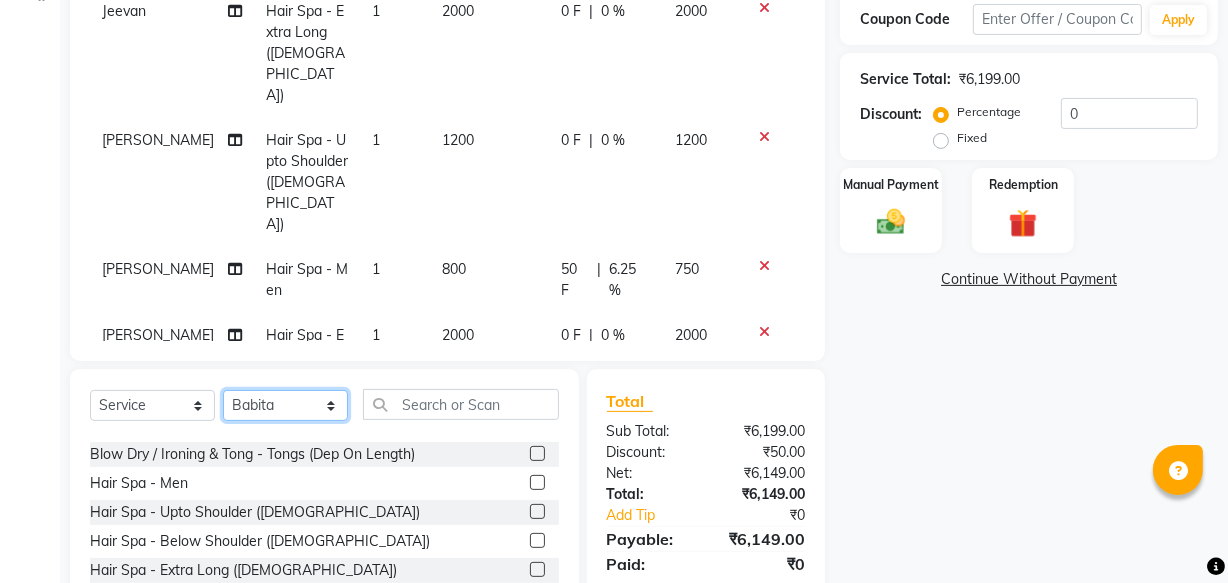 click on "Select Stylist Academy Babita [PERSON_NAME] Manager [PERSON_NAME]" 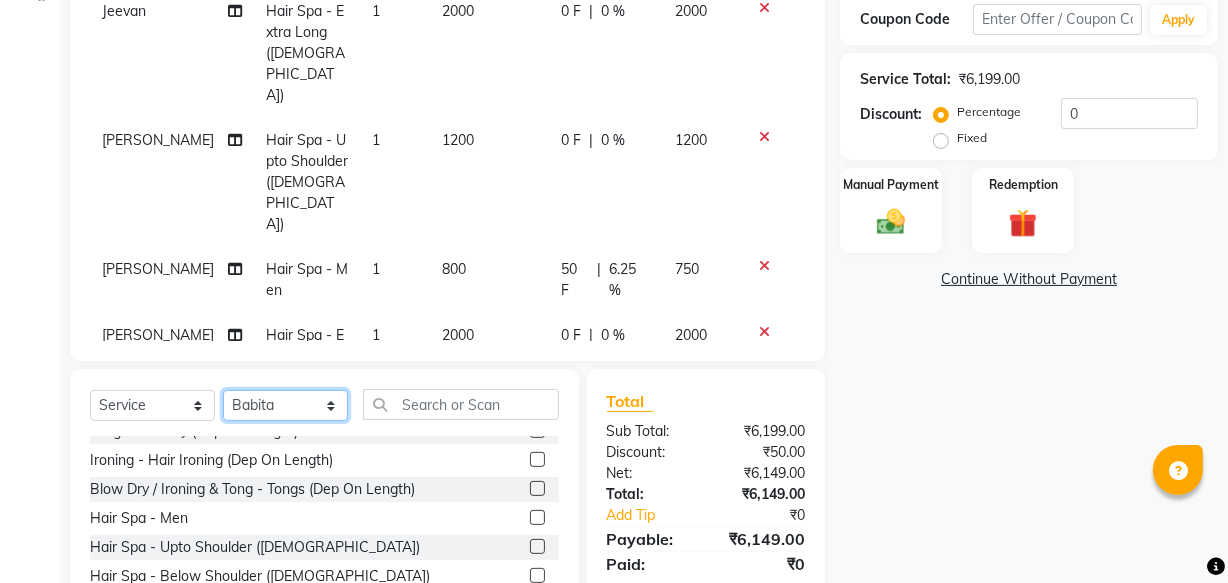 scroll, scrollTop: 654, scrollLeft: 0, axis: vertical 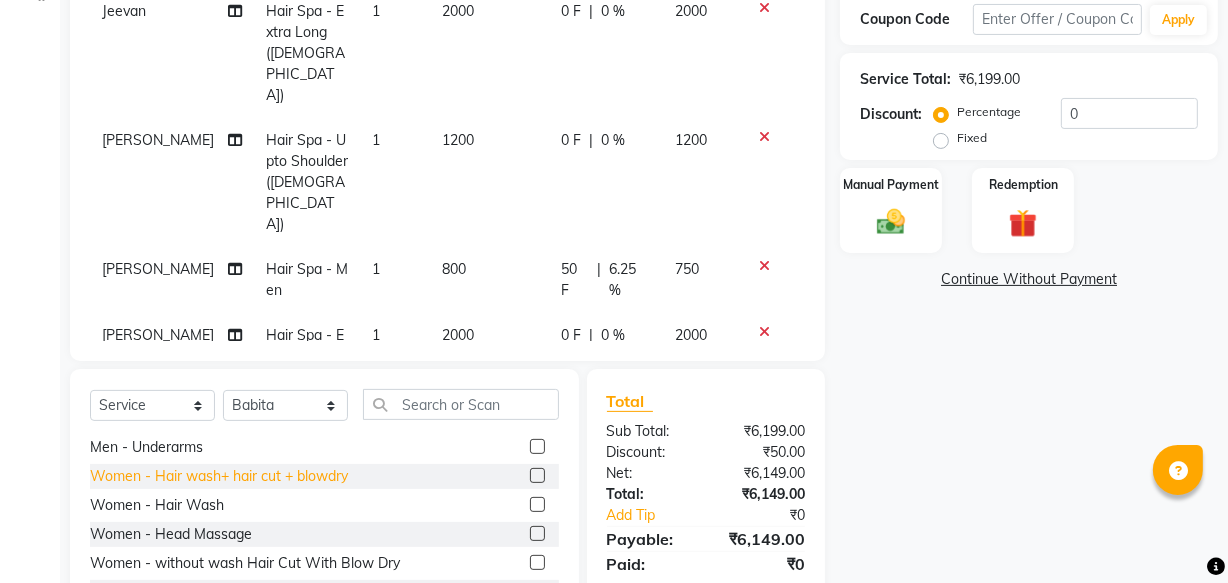 click on "Women - Hair wash+ hair cut + blowdry" 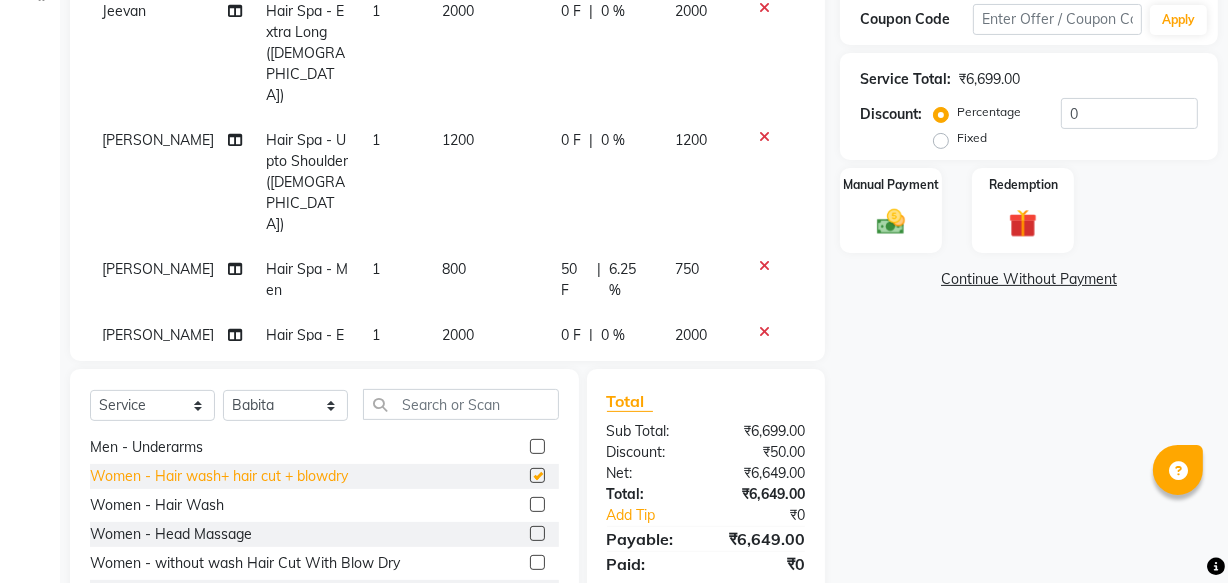 checkbox on "false" 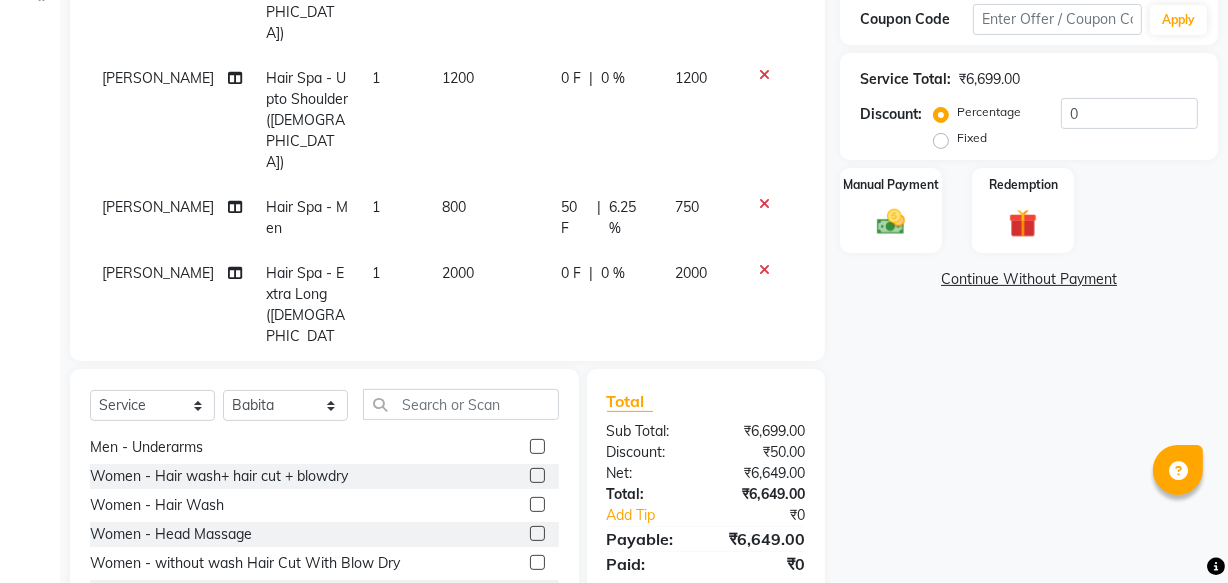 scroll, scrollTop: 72, scrollLeft: 0, axis: vertical 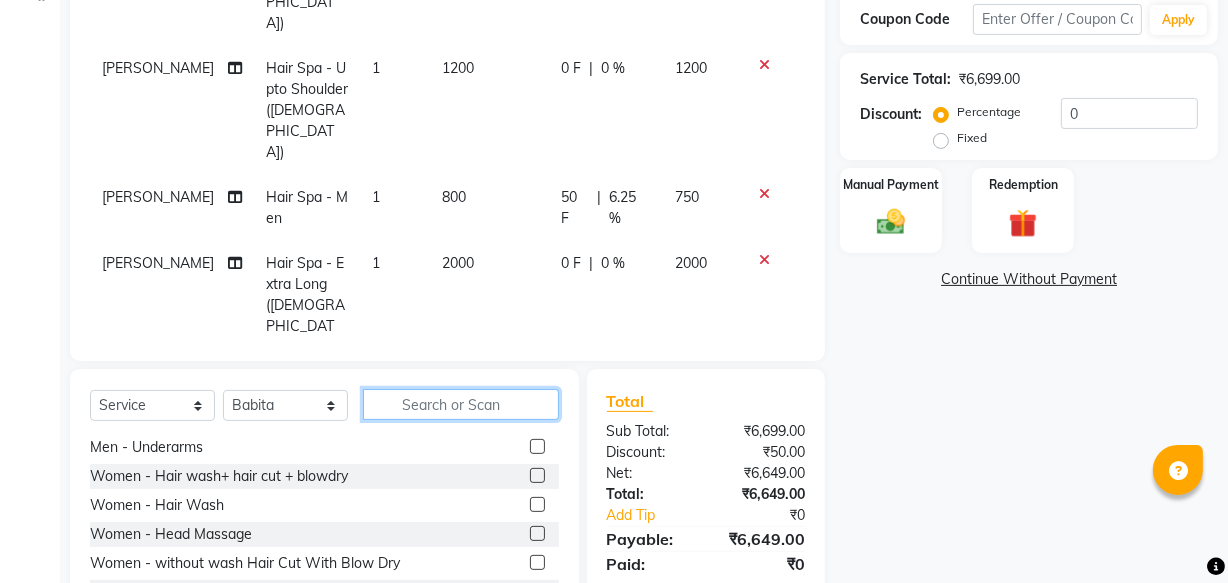 click 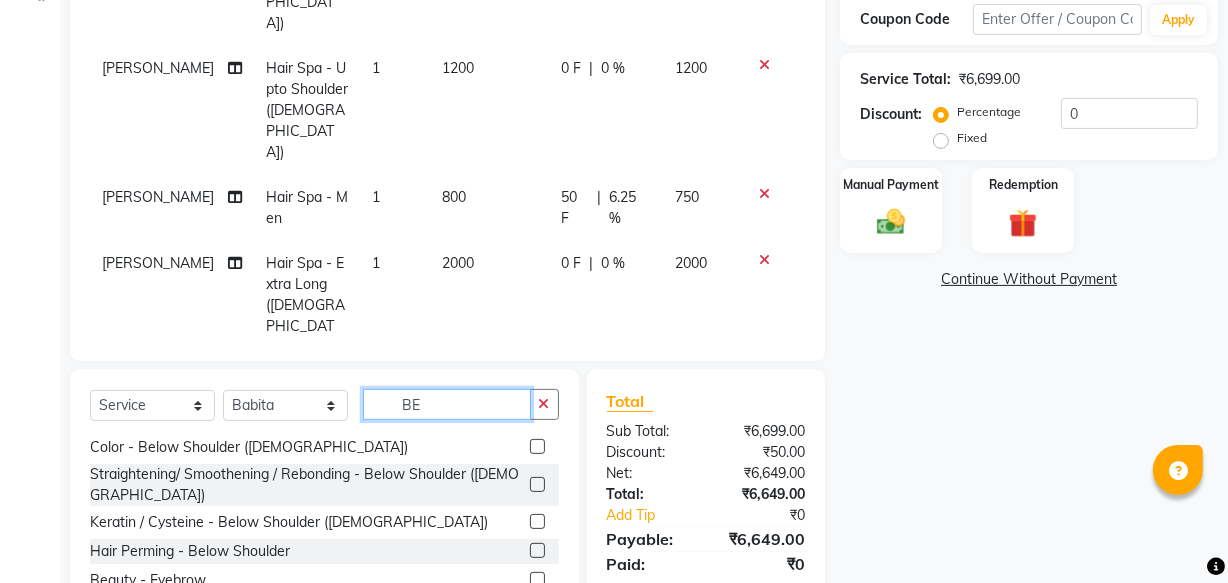 scroll, scrollTop: 0, scrollLeft: 0, axis: both 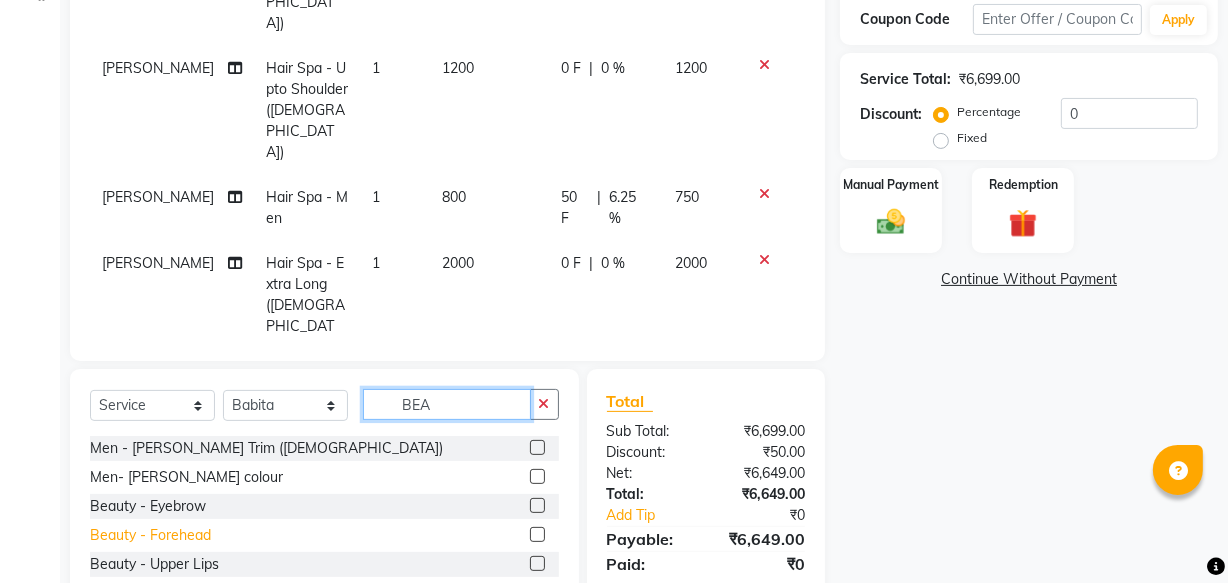 type on "BEA" 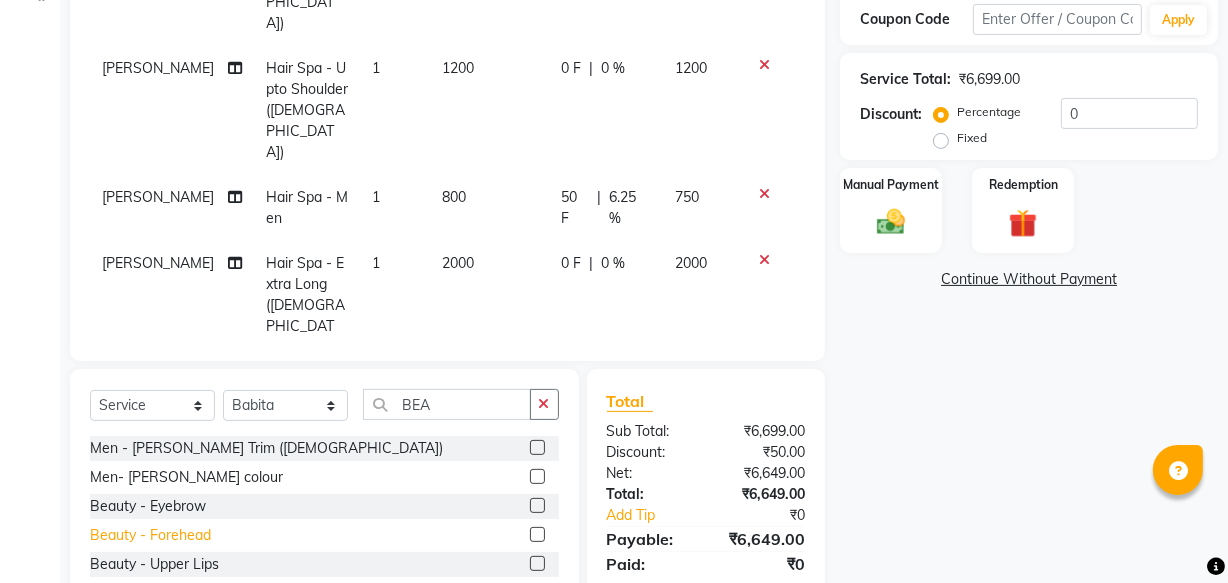 click on "Beauty - Forehead" 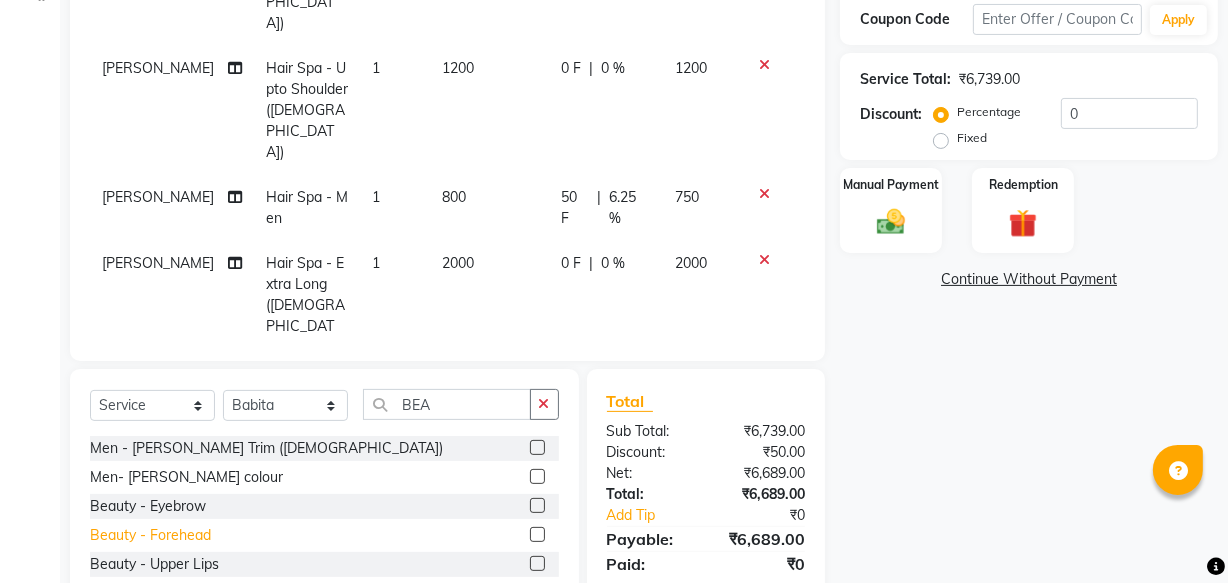 click on "Beauty - Forehead" 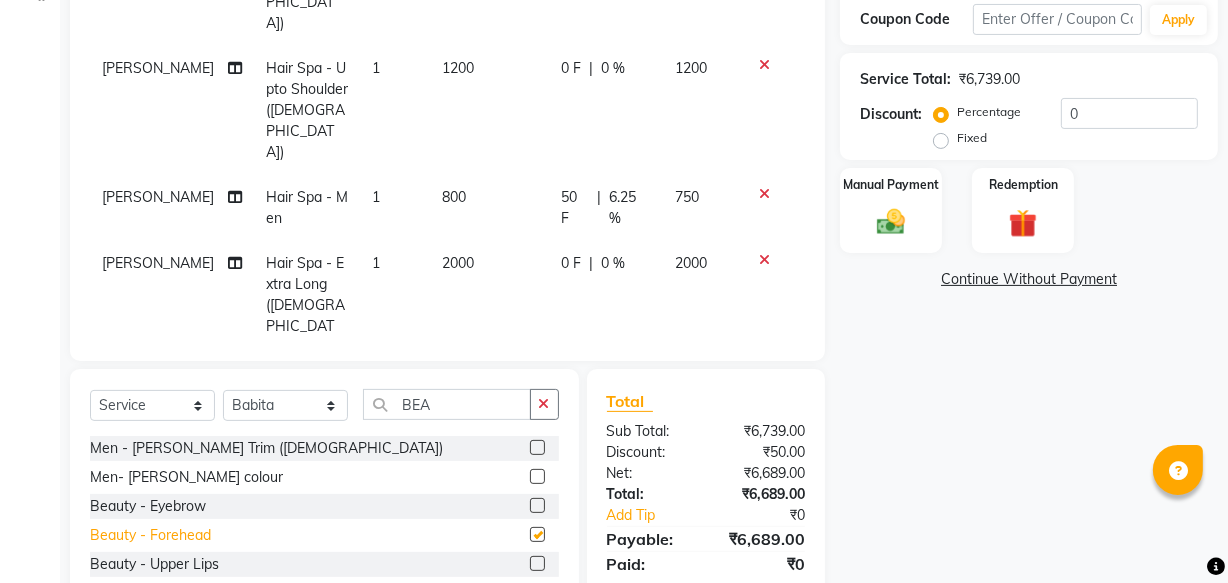 checkbox on "false" 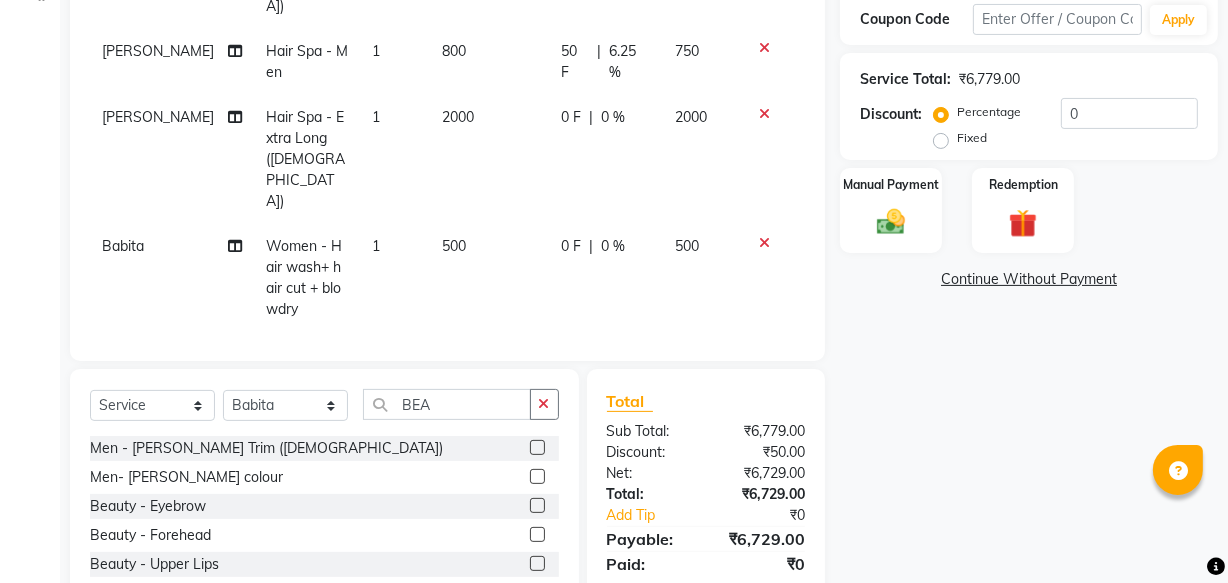 scroll, scrollTop: 244, scrollLeft: 0, axis: vertical 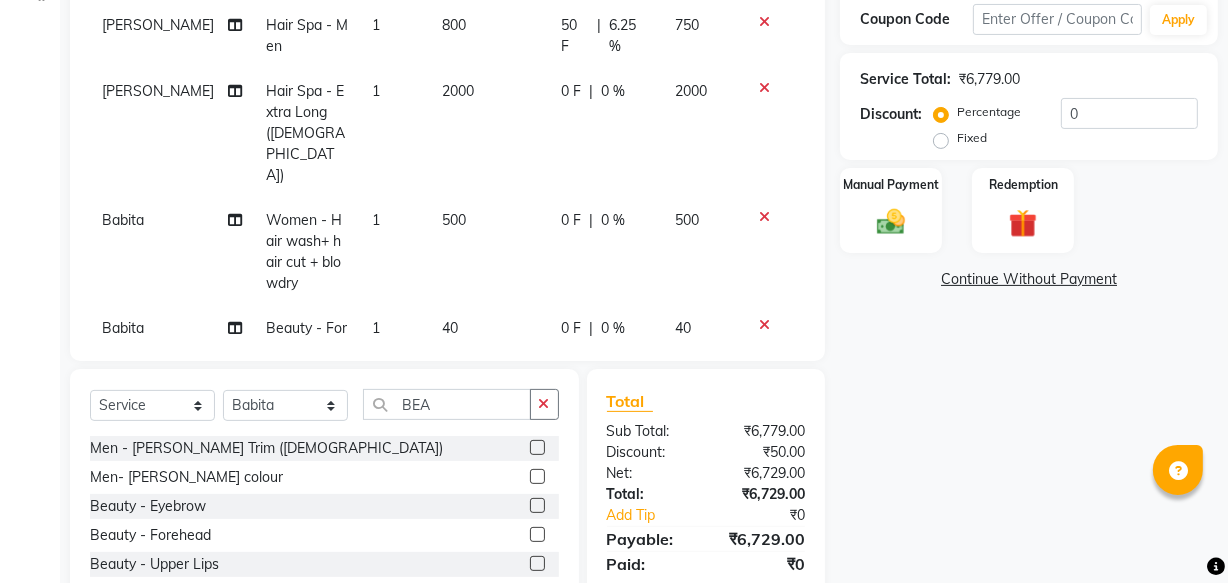 click on "0 F" 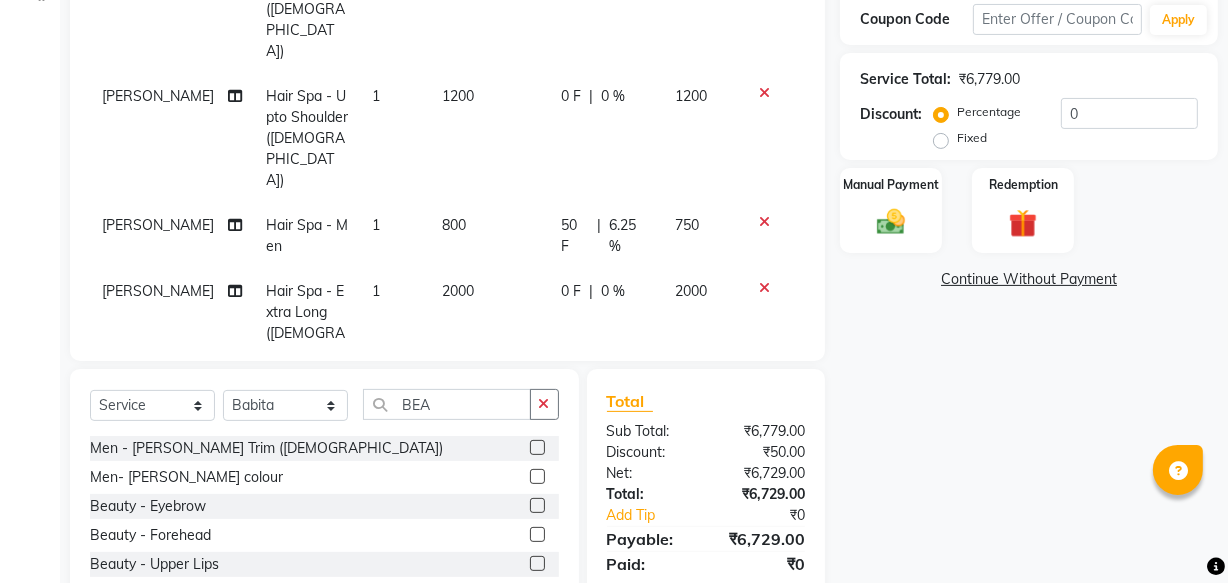 select on "49199" 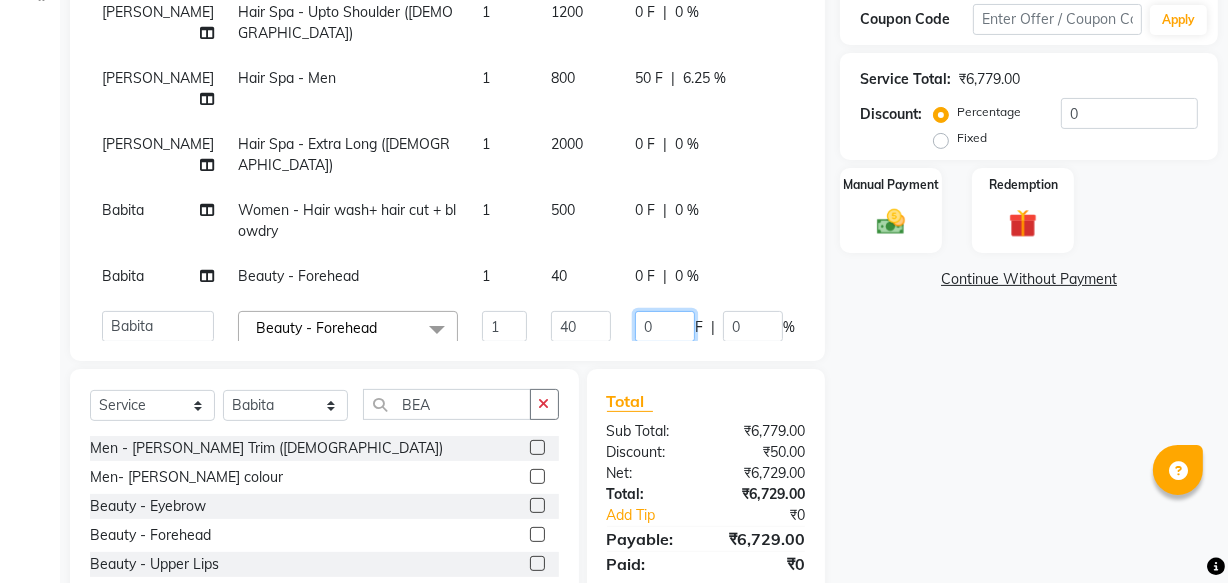 click on "0" 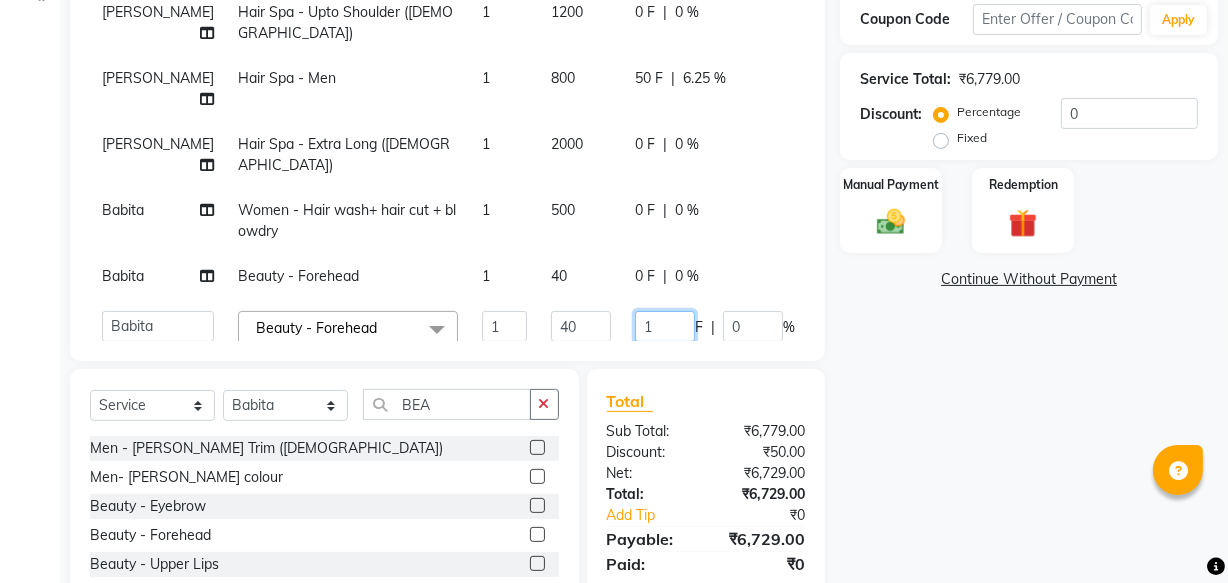 type on "10" 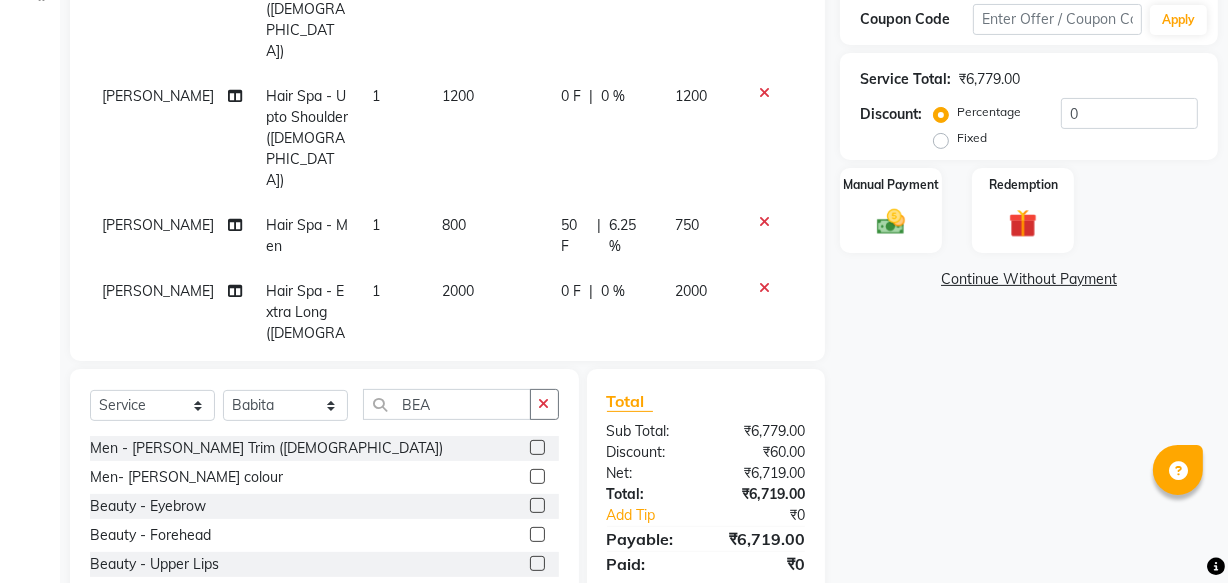 click on "Jeevan Hair - Xpreso Haircut 1 199 0 F | 0 % 199 Jeevan Hair Spa - Extra Long ([DEMOGRAPHIC_DATA]) 1 2000 0 F | 0 % 2000 [PERSON_NAME] Hair Spa - Upto Shoulder ([DEMOGRAPHIC_DATA]) 1 1200 0 F | 0 % 1200 [PERSON_NAME]  Hair Spa - Men 1 800 50 F | 6.25 % 750 [PERSON_NAME]  Hair Spa - Extra Long ([DEMOGRAPHIC_DATA]) 1 2000 0 F | 0 % 2000 Babita Women - Hair wash+ hair cut + blowdry 1 500 0 F | 0 % 500 Babita Beauty - Forehead 1 40 0 F | 0 % 40 Babita Beauty - Forehead 1 40 10 F | 25 % 30" 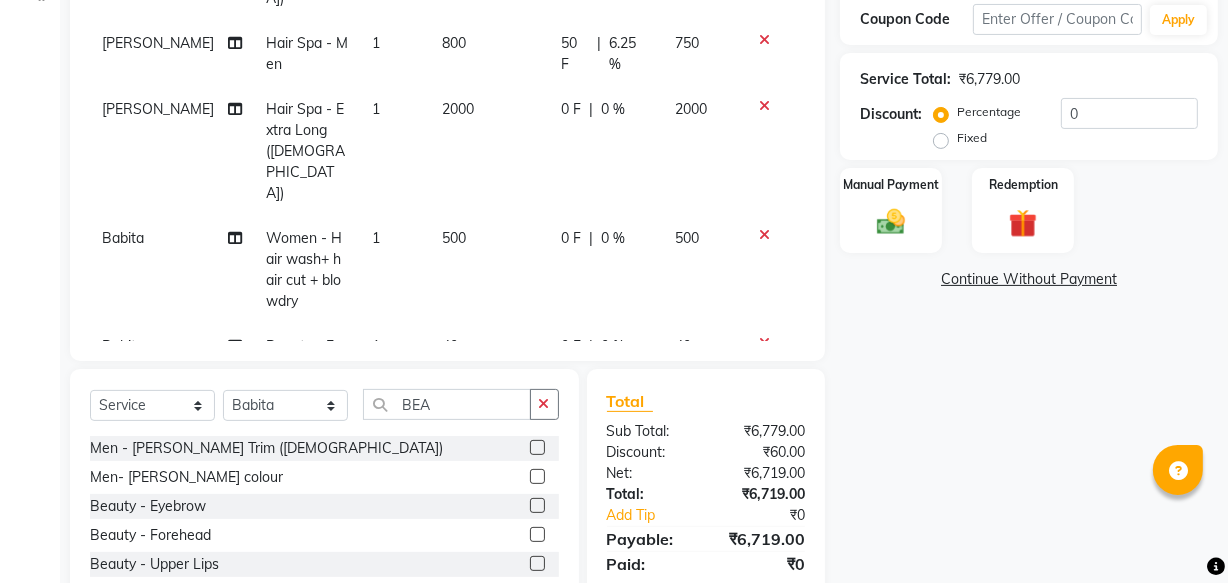 scroll, scrollTop: 244, scrollLeft: 0, axis: vertical 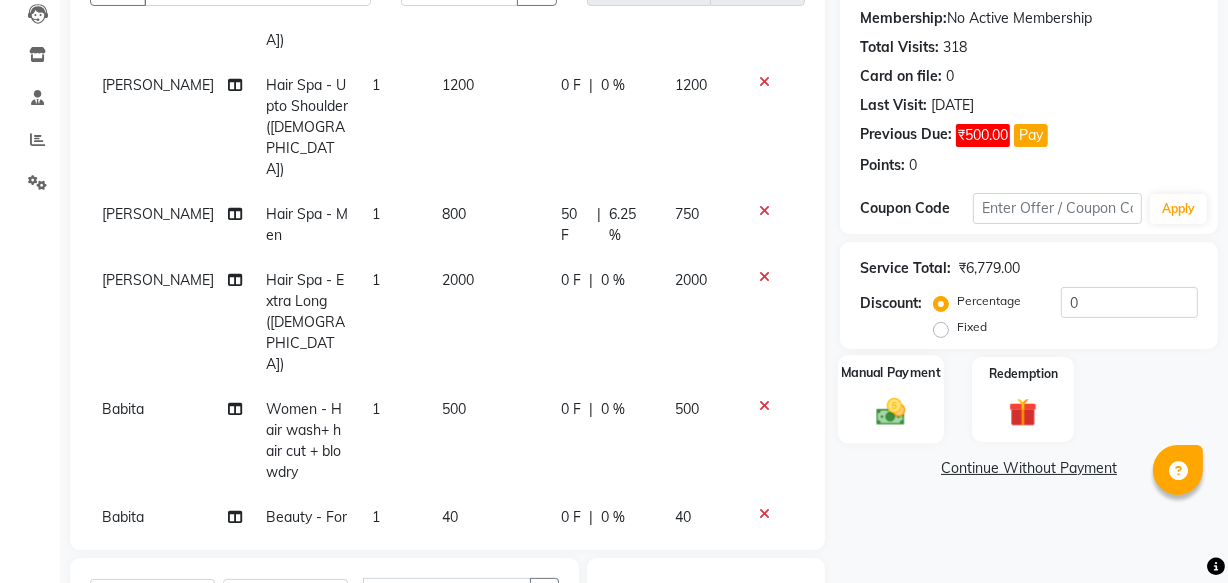 click 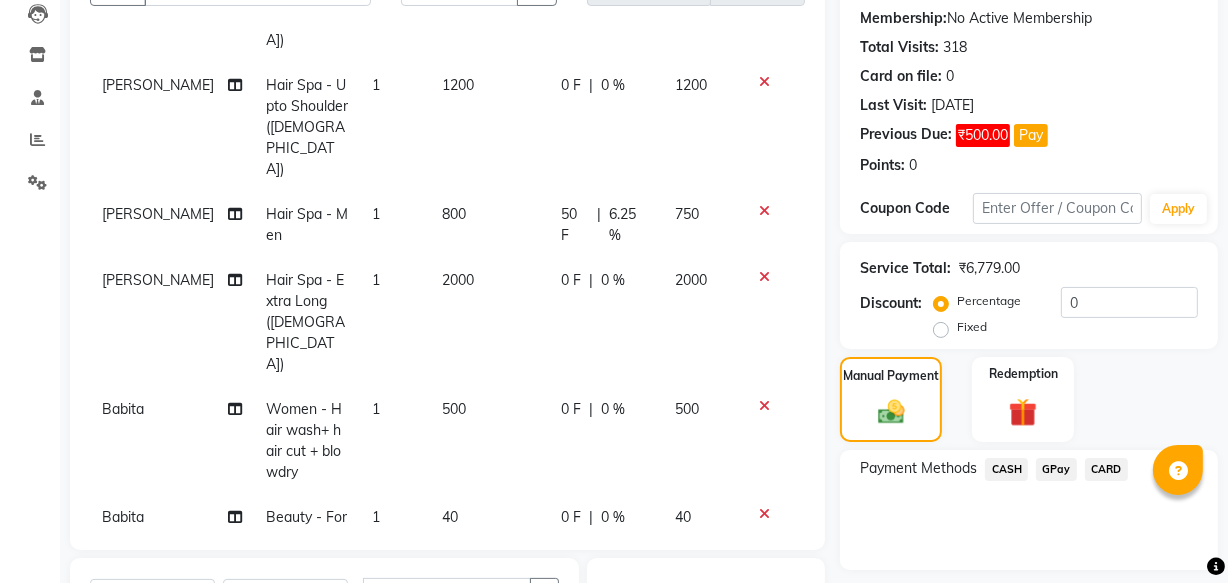 click on "GPay" 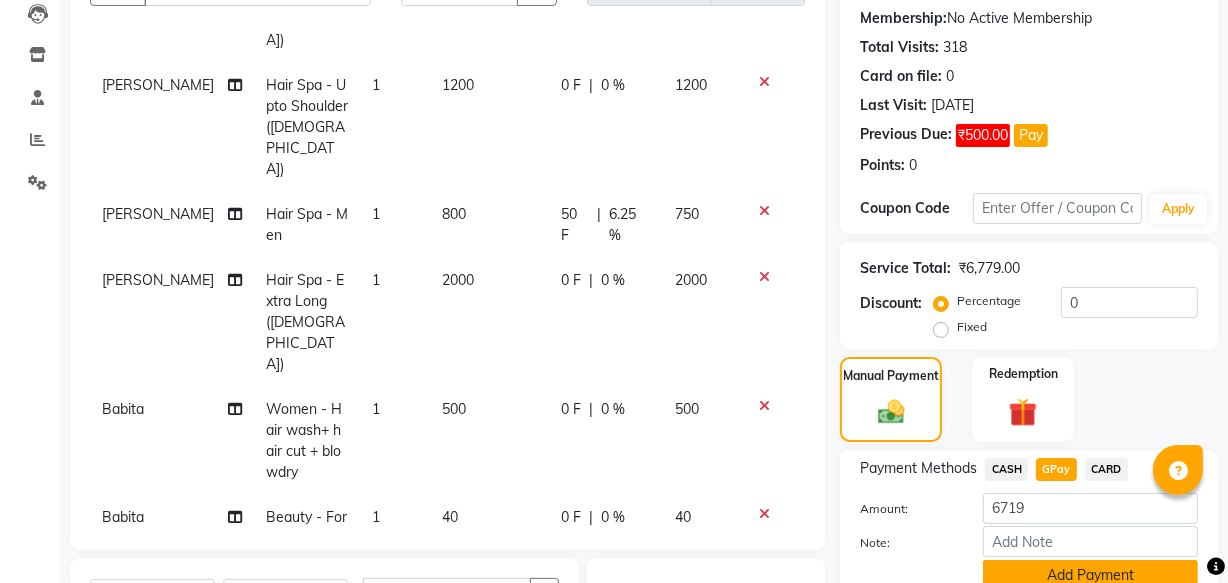 click on "Add Payment" 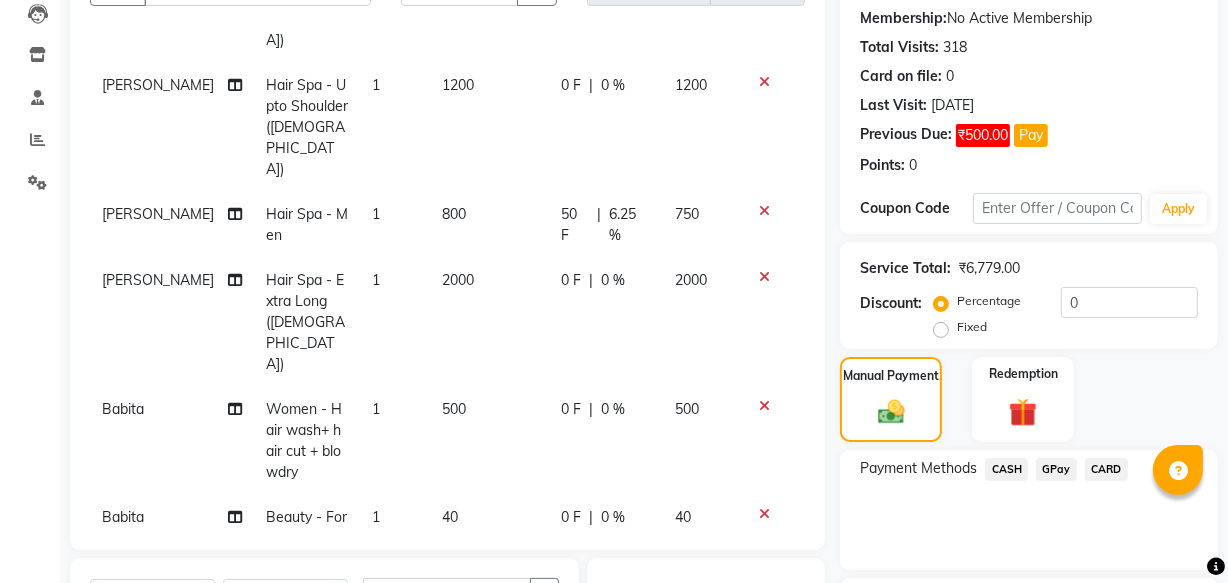 scroll, scrollTop: 519, scrollLeft: 0, axis: vertical 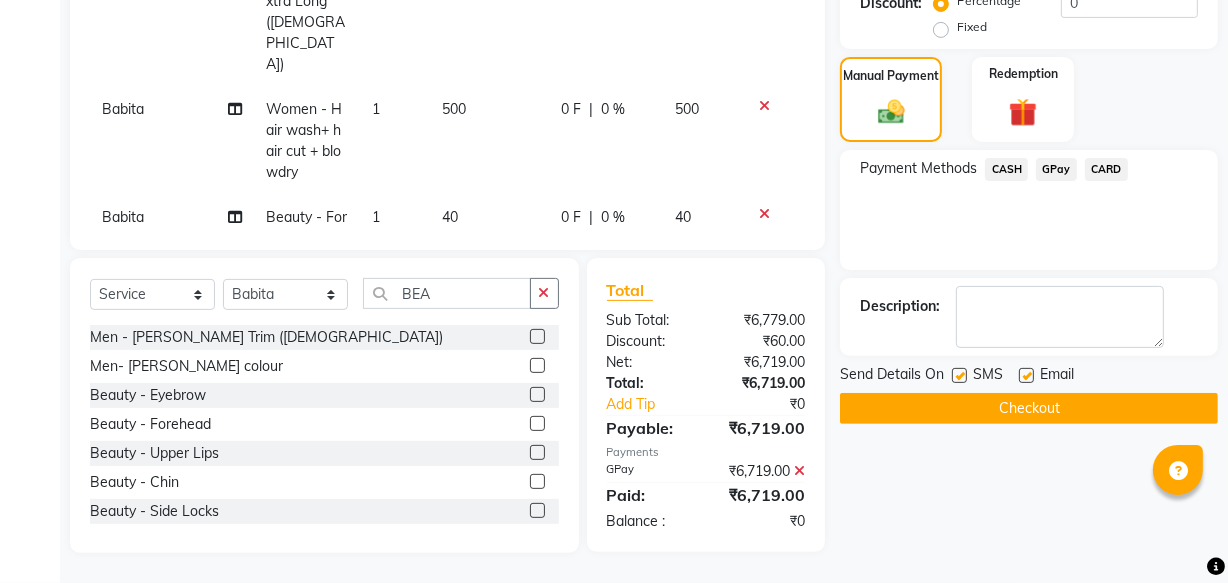 click on "Checkout" 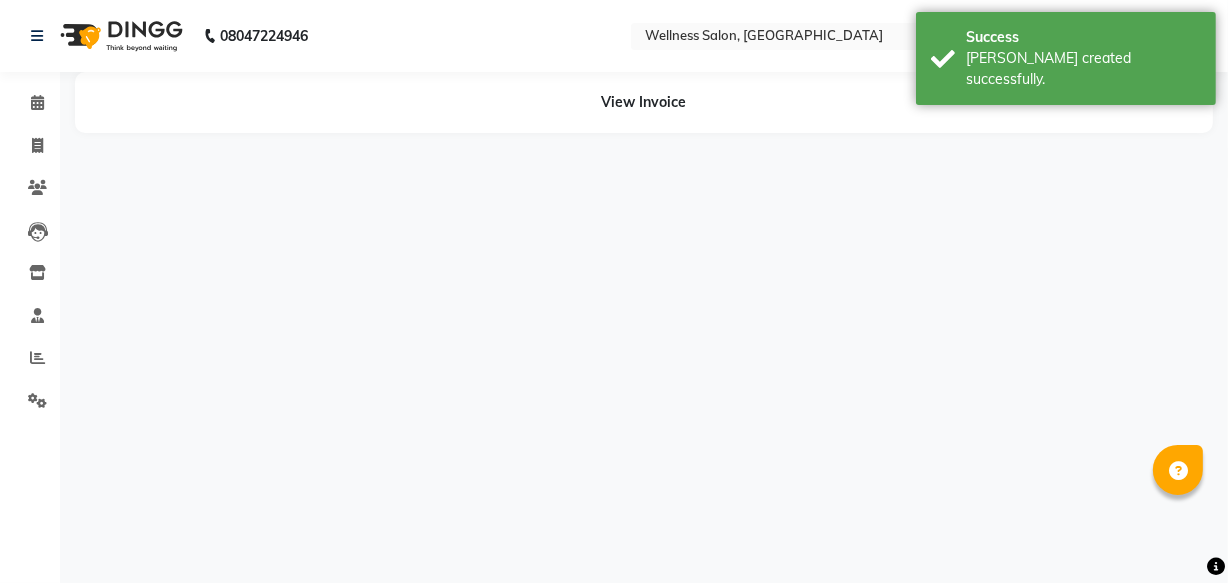 scroll, scrollTop: 0, scrollLeft: 0, axis: both 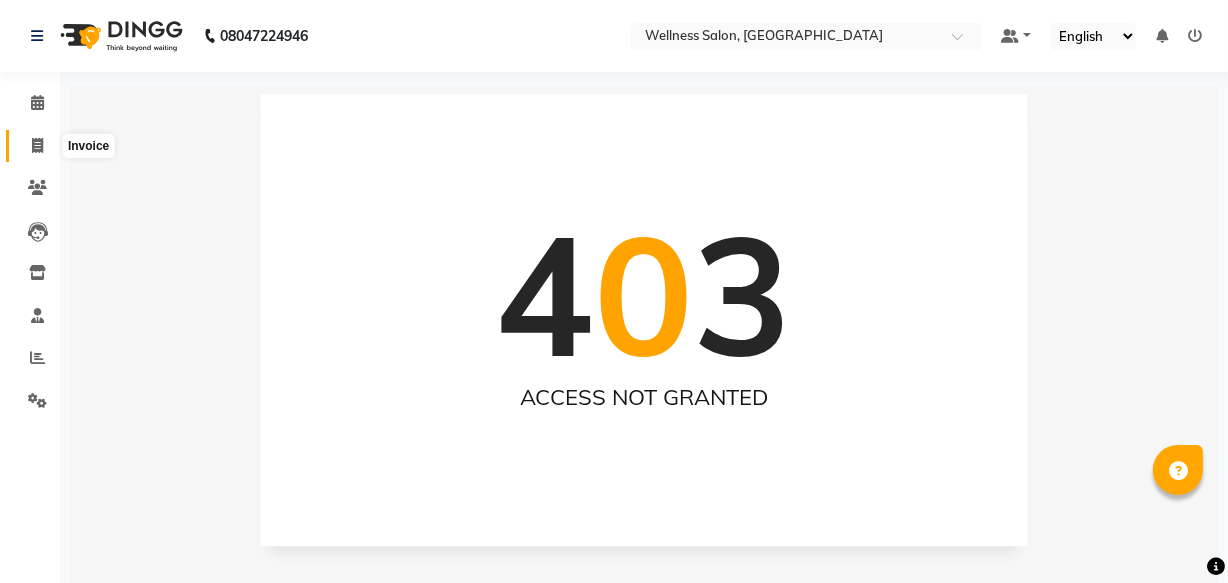 click 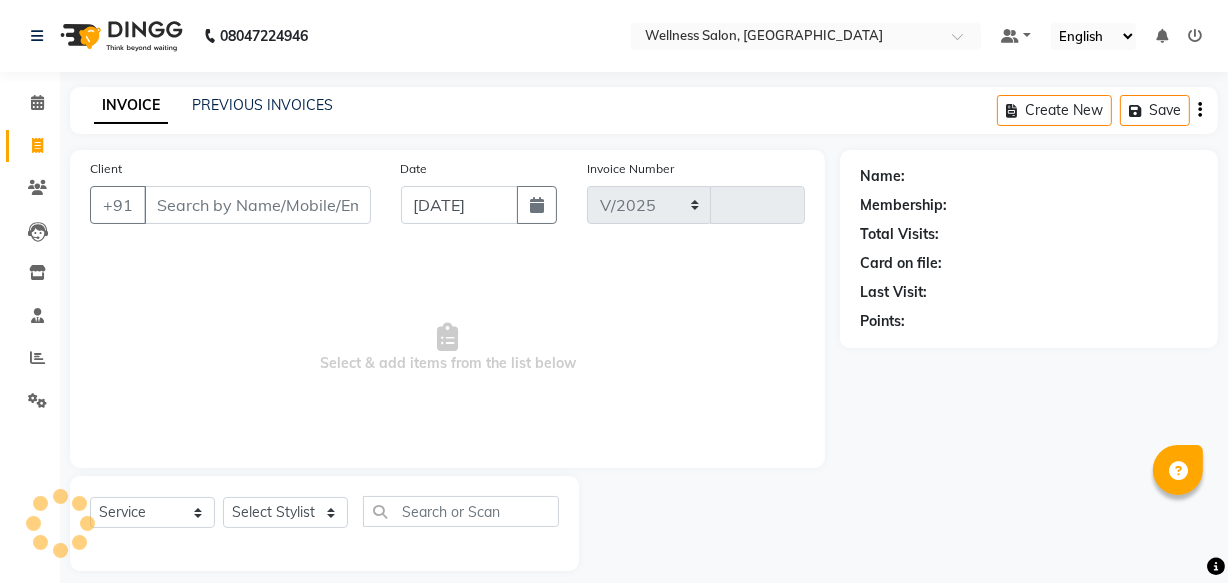 select on "4872" 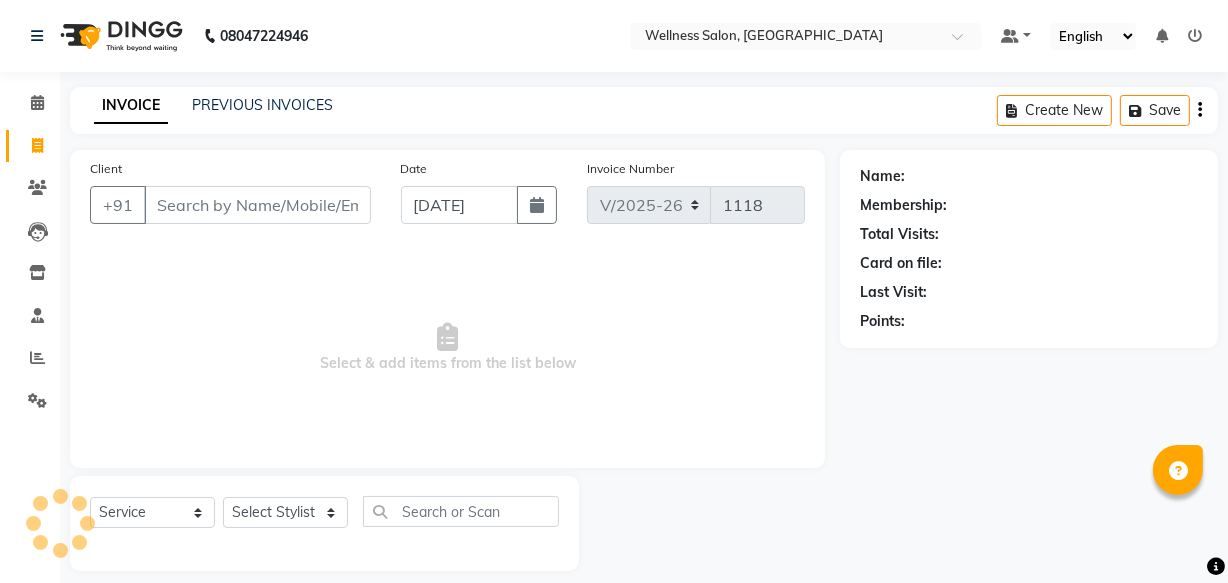 scroll, scrollTop: 19, scrollLeft: 0, axis: vertical 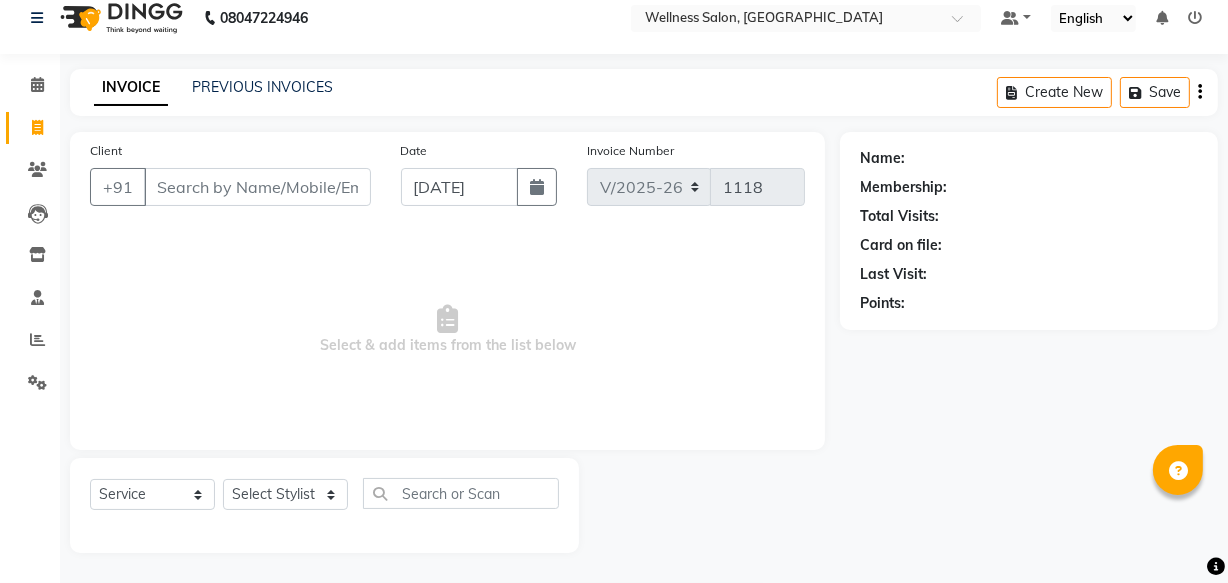click on "Client" at bounding box center [257, 187] 